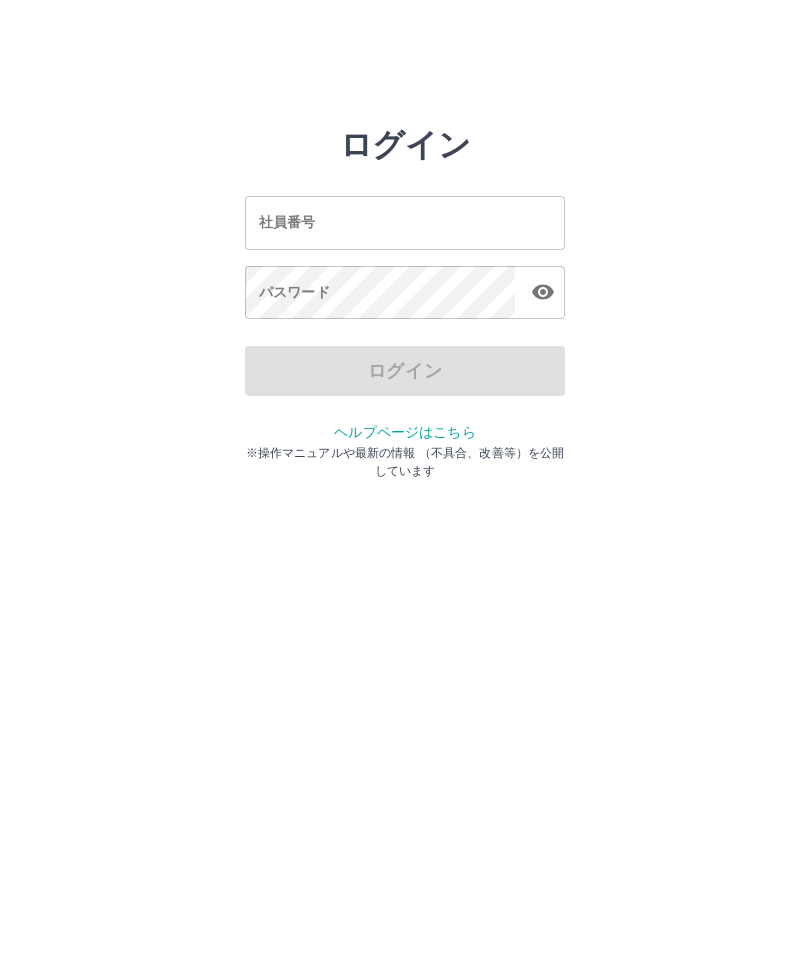 scroll, scrollTop: 0, scrollLeft: 0, axis: both 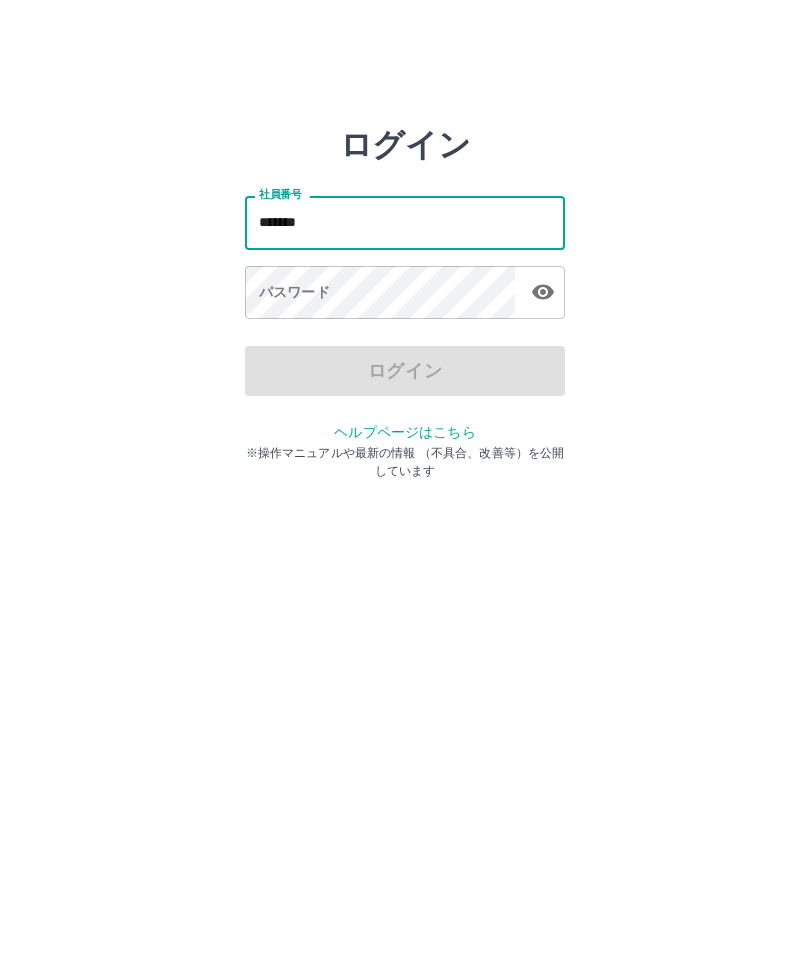 type on "*******" 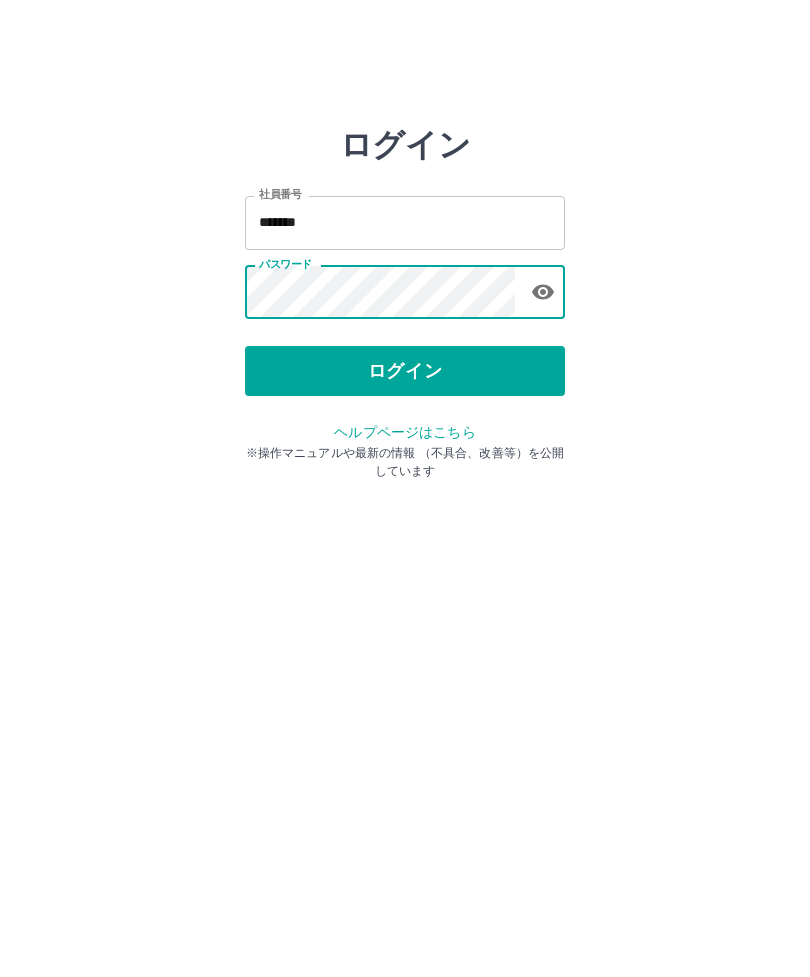 click on "ログイン" at bounding box center (405, 371) 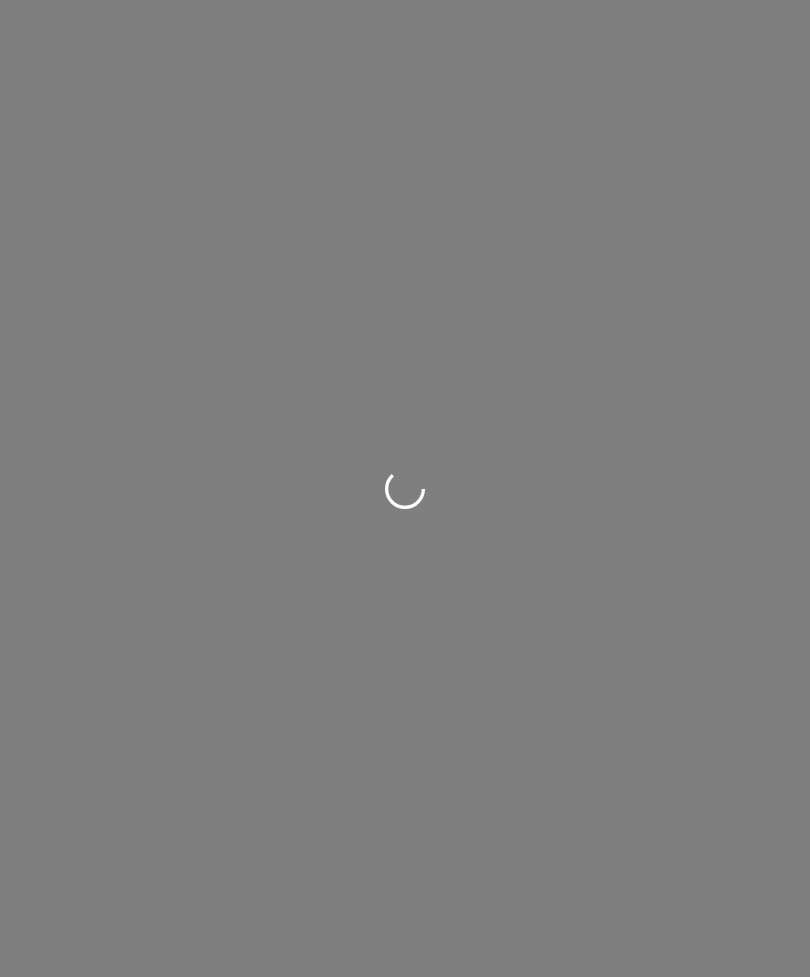 scroll, scrollTop: 0, scrollLeft: 0, axis: both 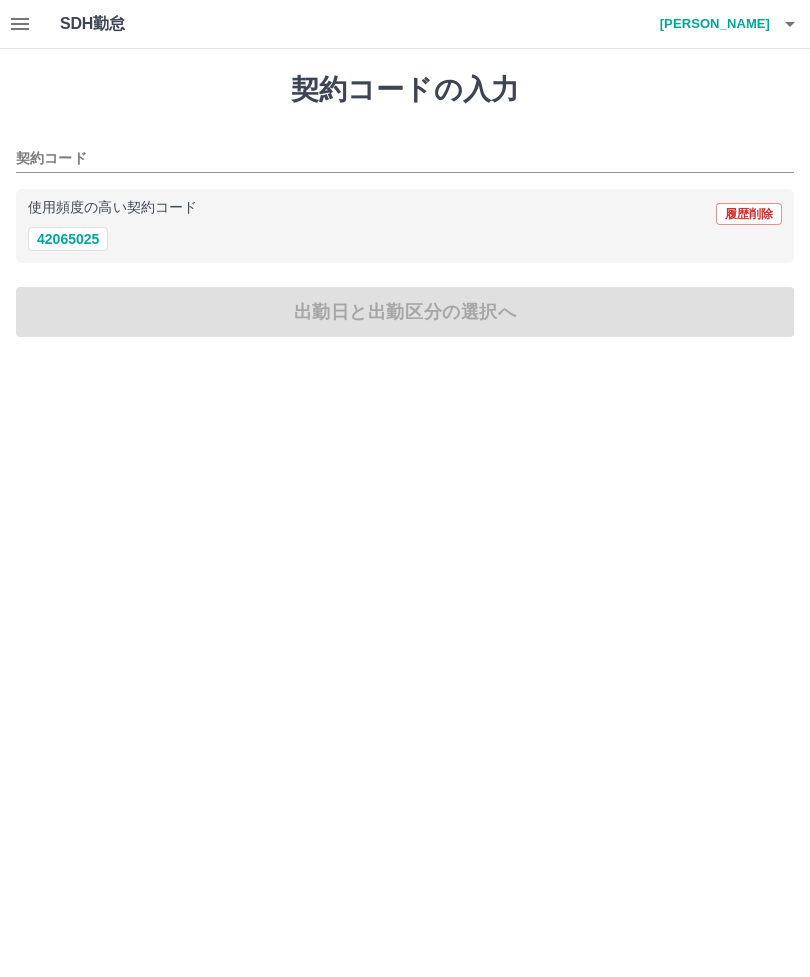 click on "42065025" at bounding box center (68, 239) 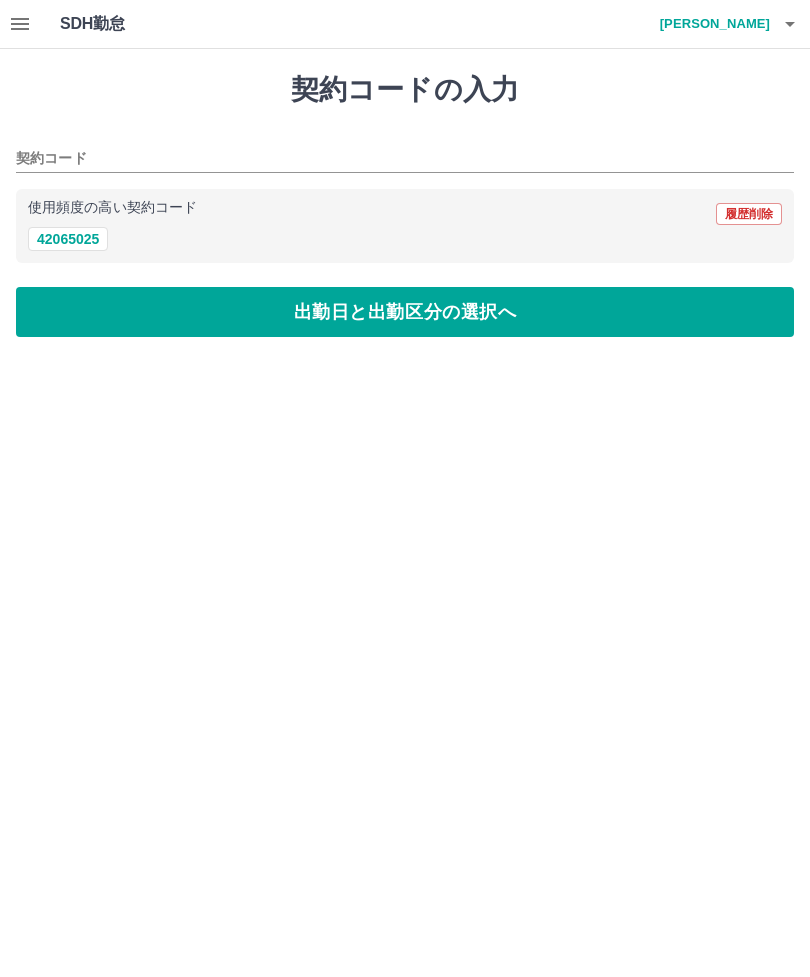 type on "********" 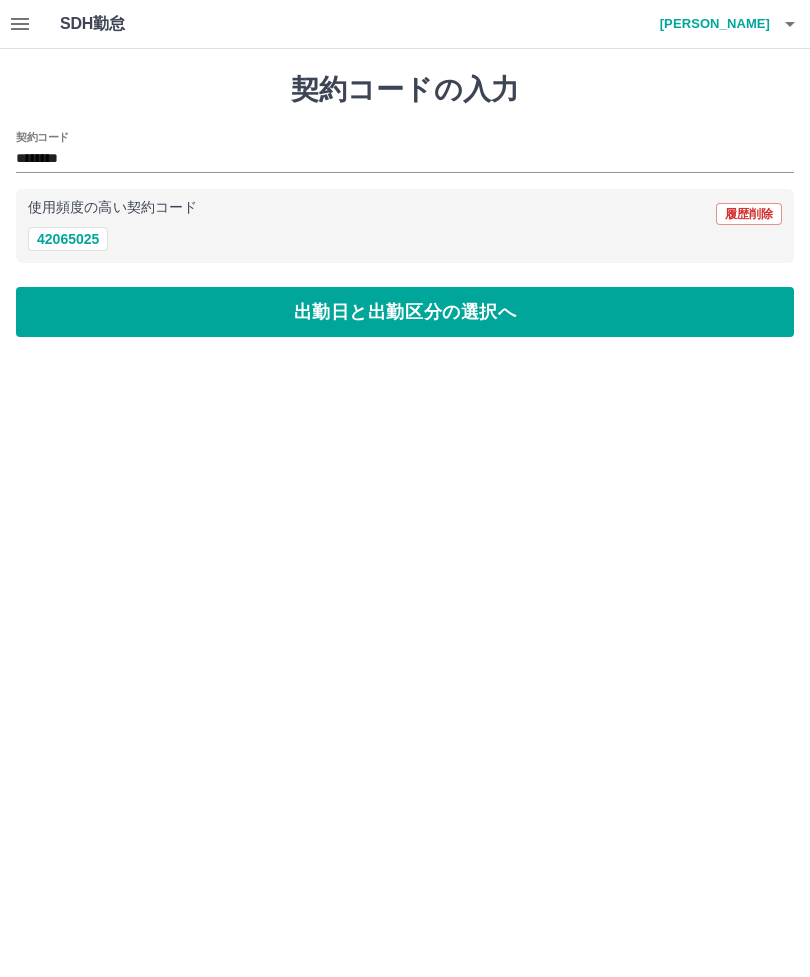 click on "出勤日と出勤区分の選択へ" at bounding box center [405, 312] 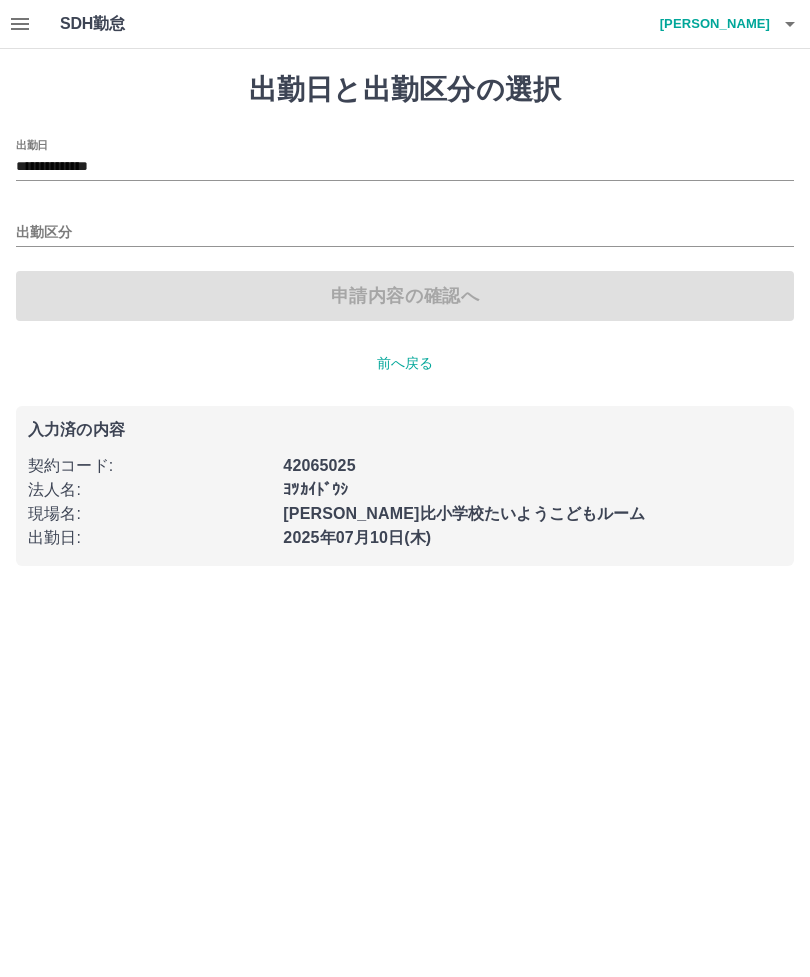 click on "出勤区分" at bounding box center (405, 233) 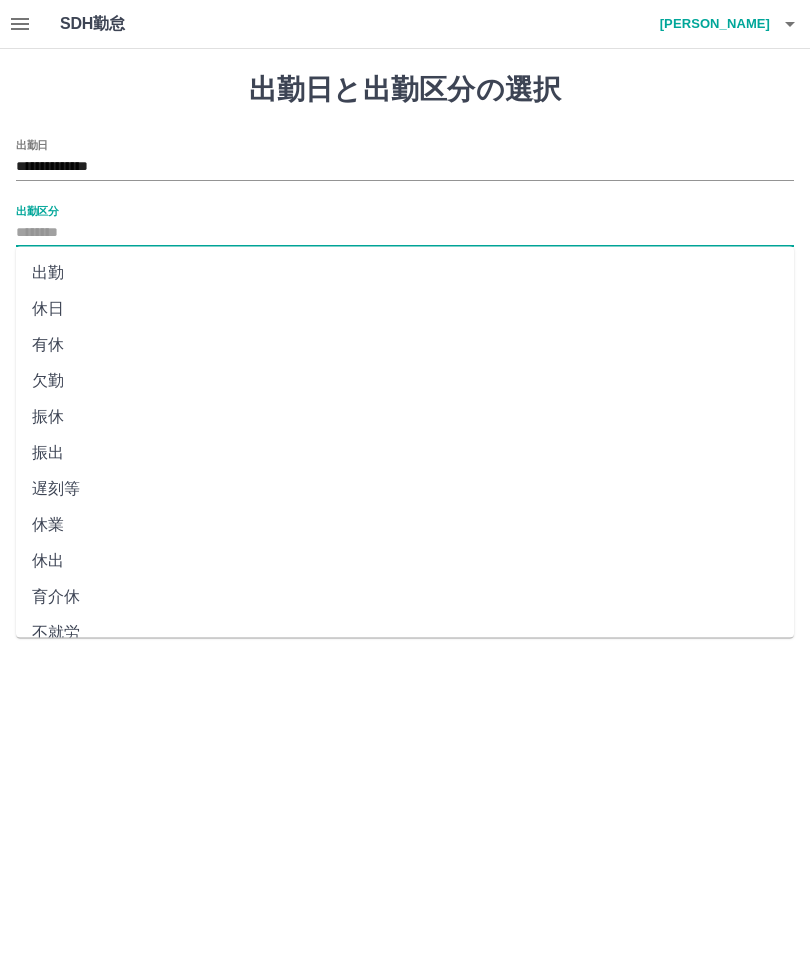 click on "出勤" at bounding box center (405, 273) 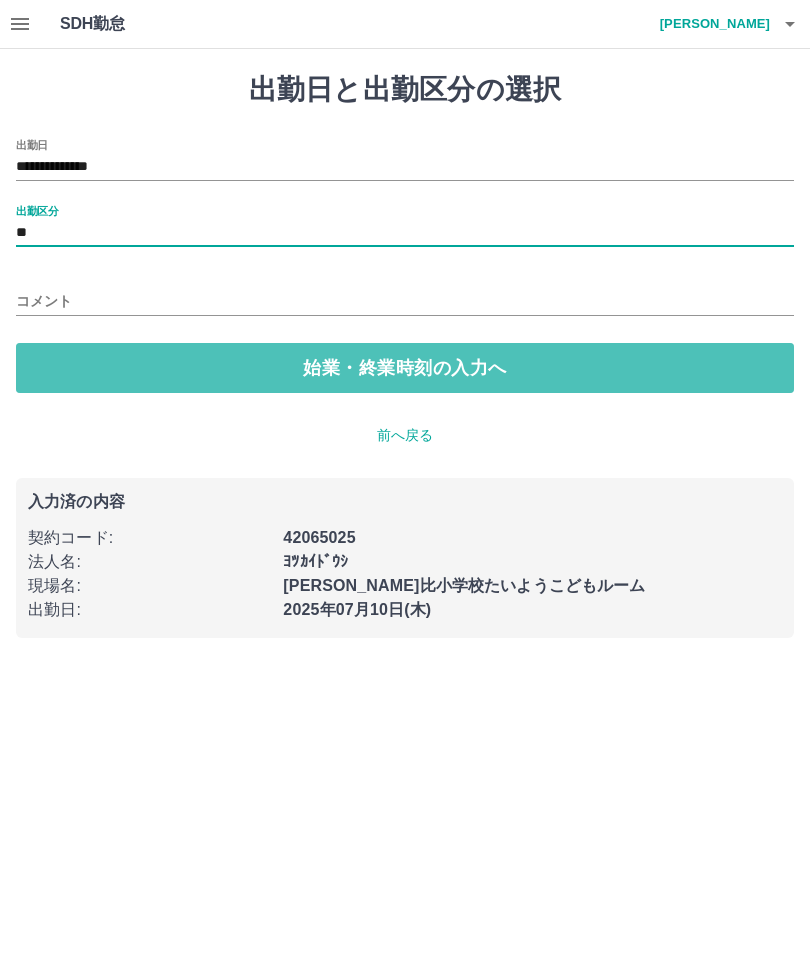 click on "始業・終業時刻の入力へ" at bounding box center [405, 368] 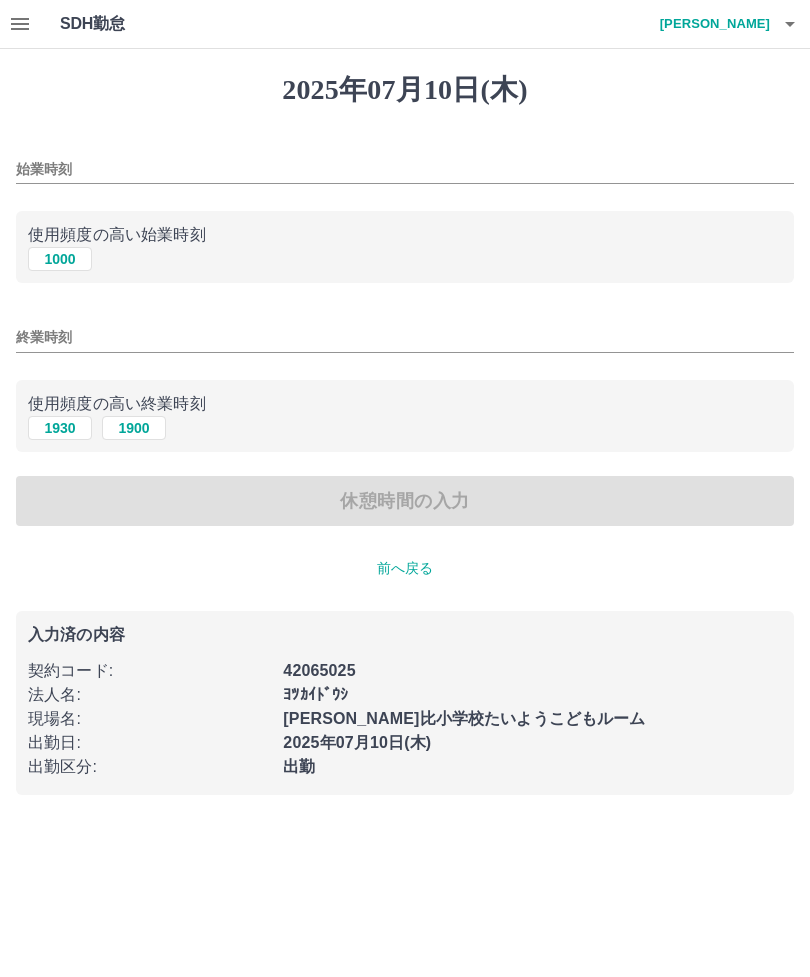 click on "始業時刻" at bounding box center [405, 169] 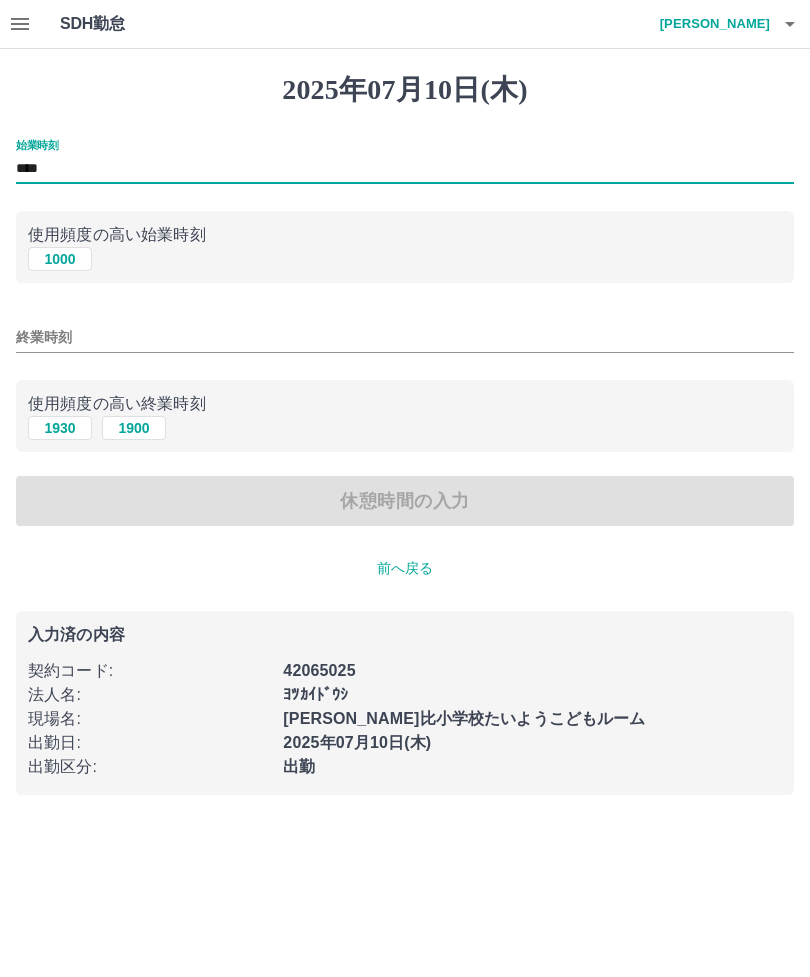 type on "****" 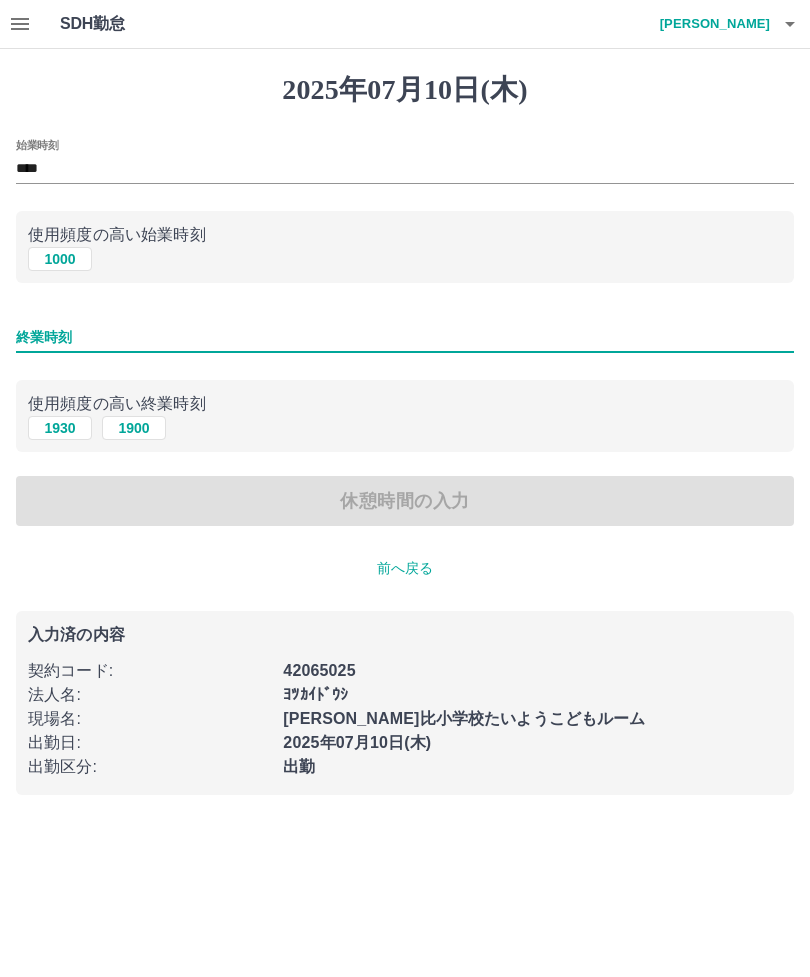 click on "終業時刻" at bounding box center (405, 331) 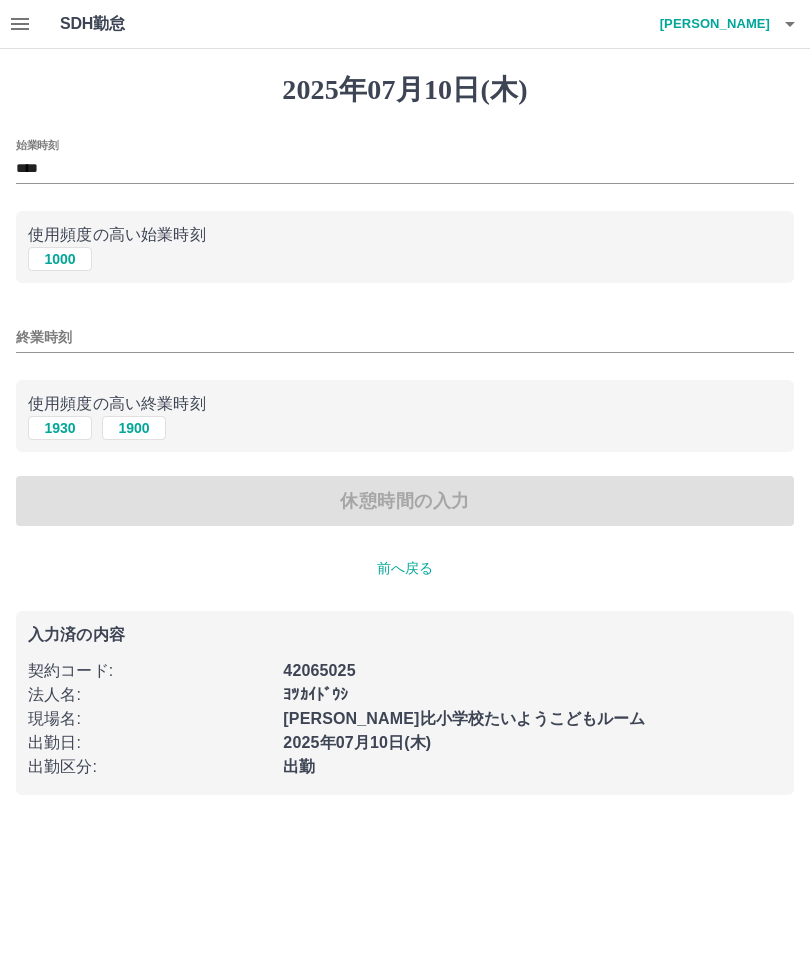 click on "終業時刻" at bounding box center [405, 337] 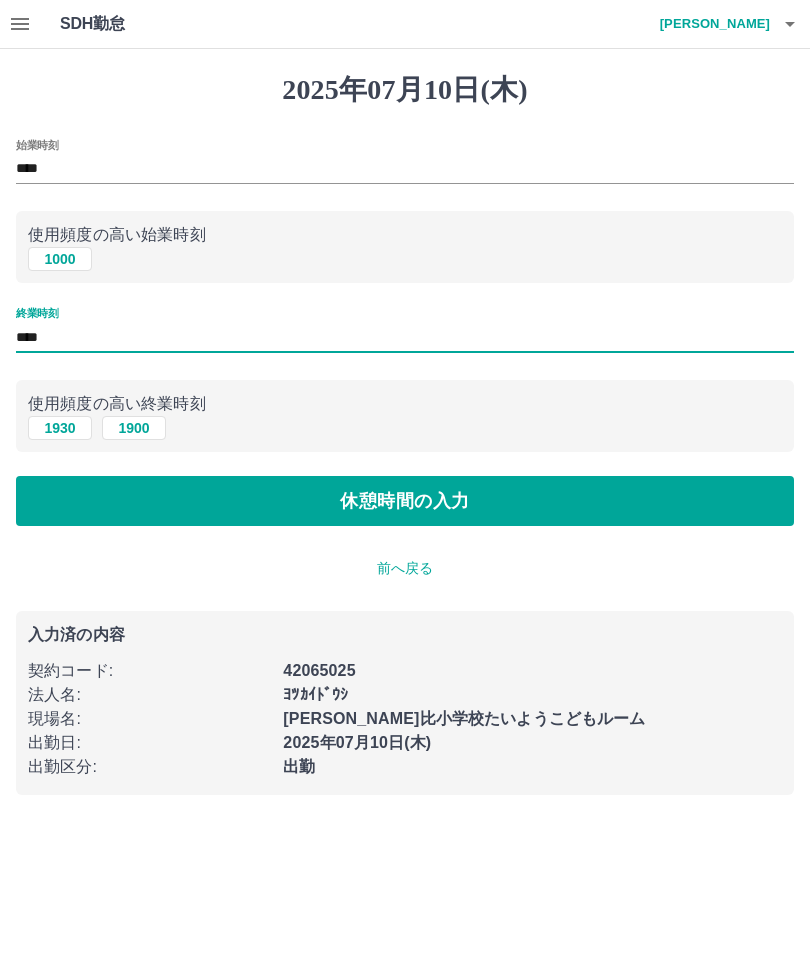 type on "****" 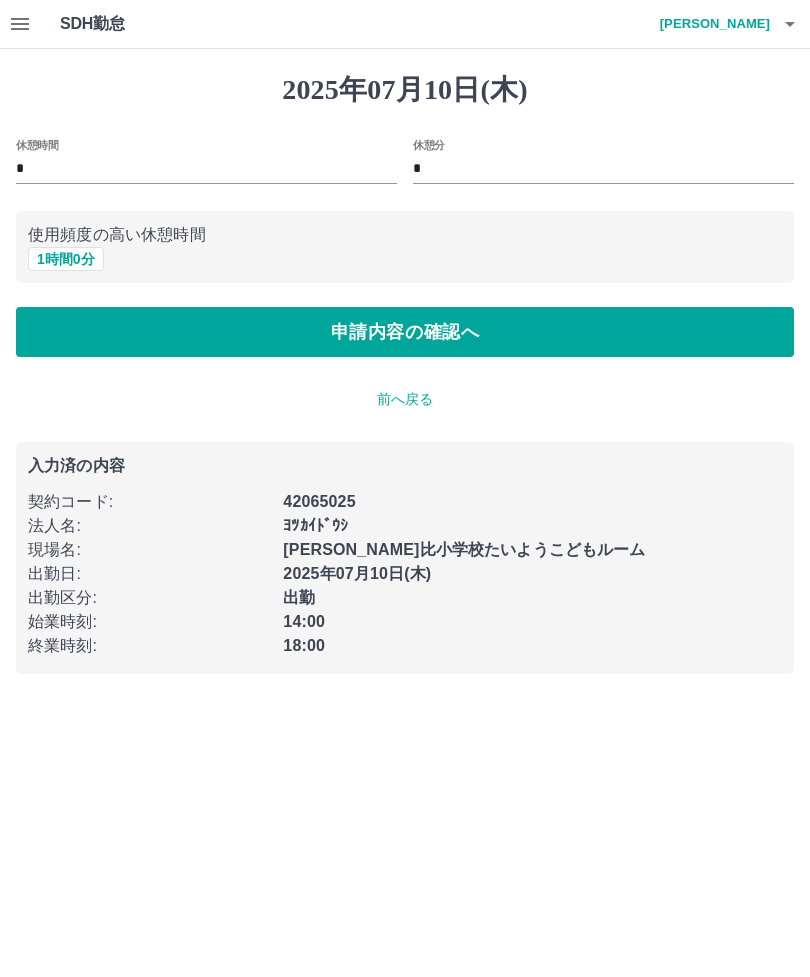 click on "申請内容の確認へ" at bounding box center [405, 332] 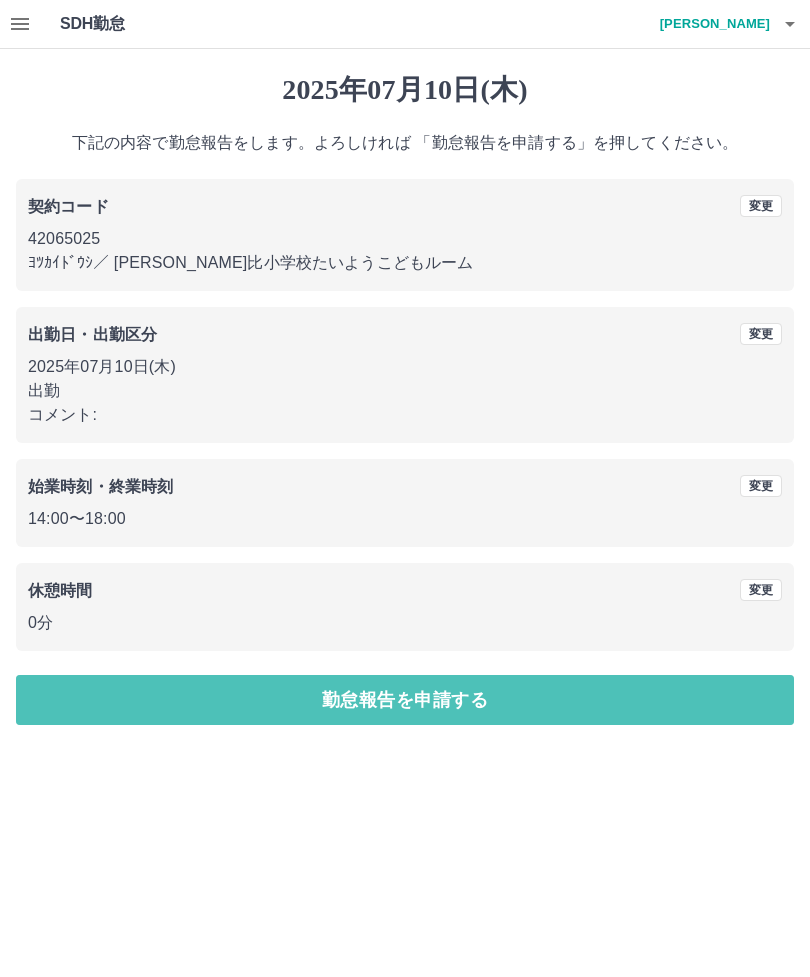 click on "勤怠報告を申請する" at bounding box center [405, 700] 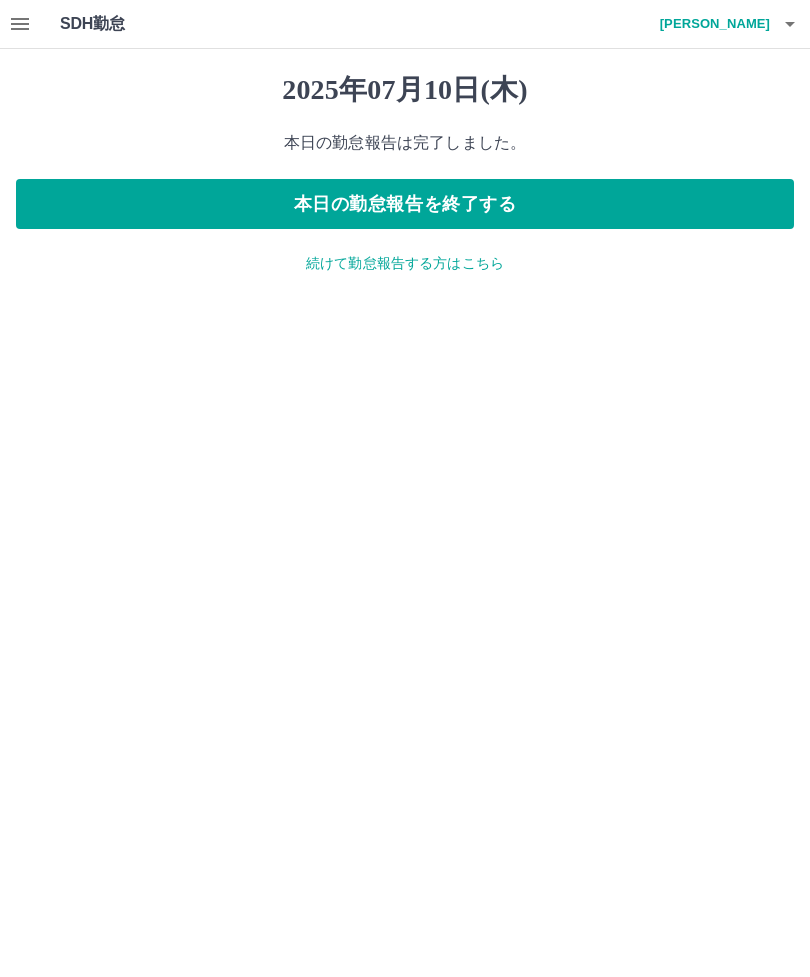 click on "続けて勤怠報告する方はこちら" at bounding box center [405, 263] 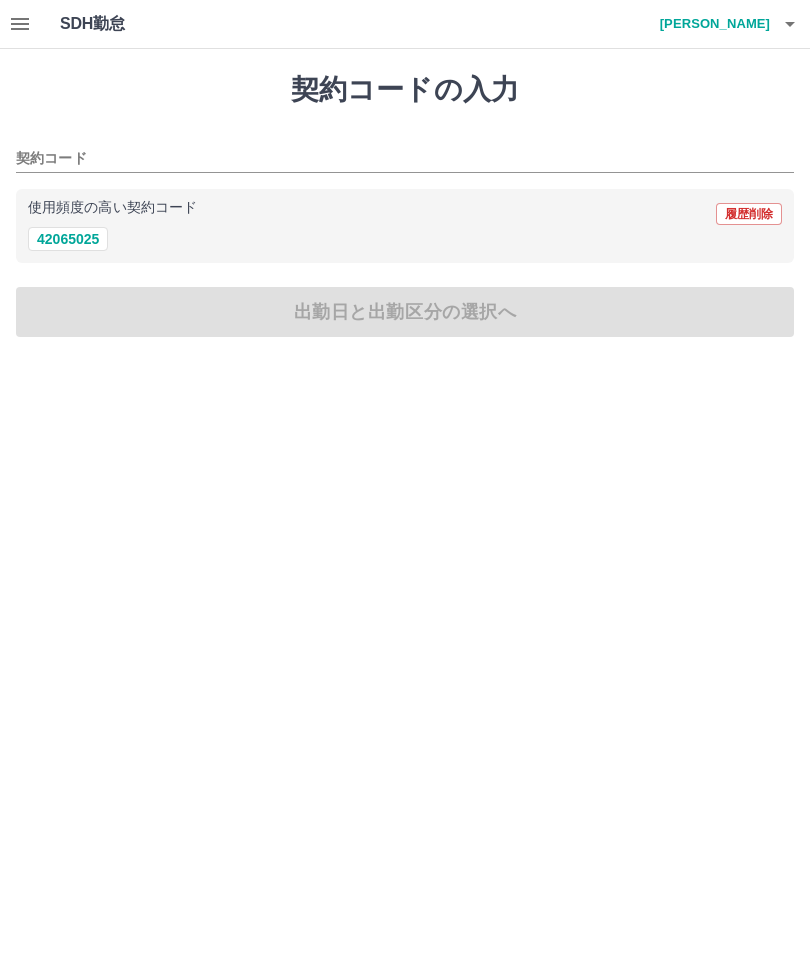 click on "42065025" at bounding box center [68, 239] 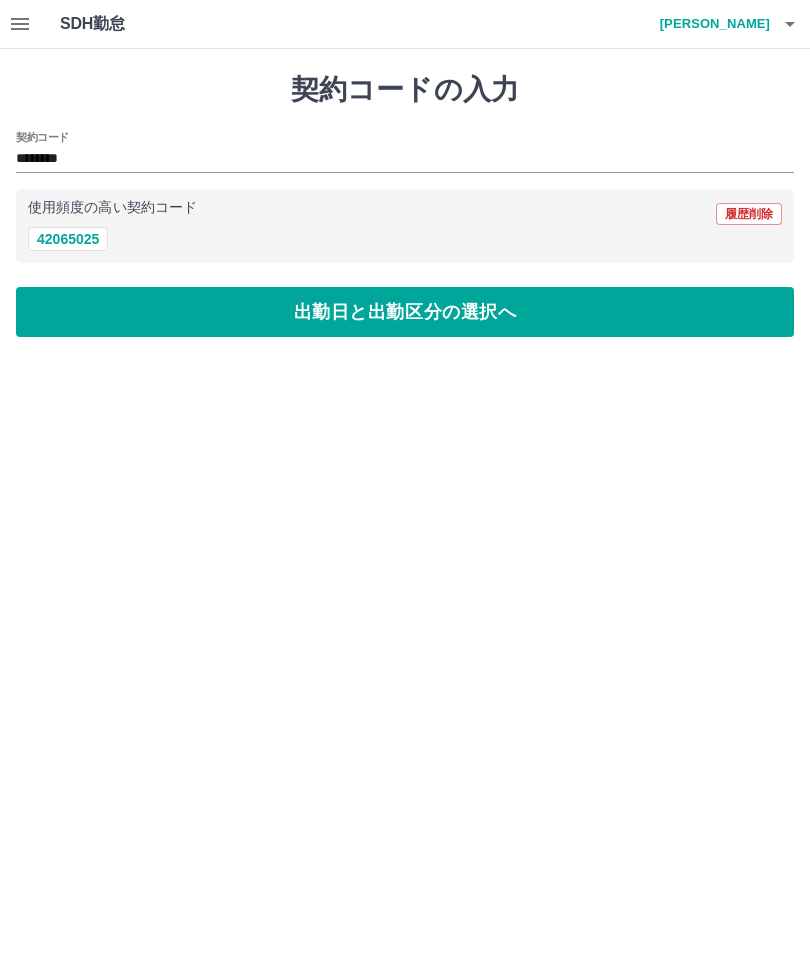 click on "出勤日と出勤区分の選択へ" at bounding box center (405, 312) 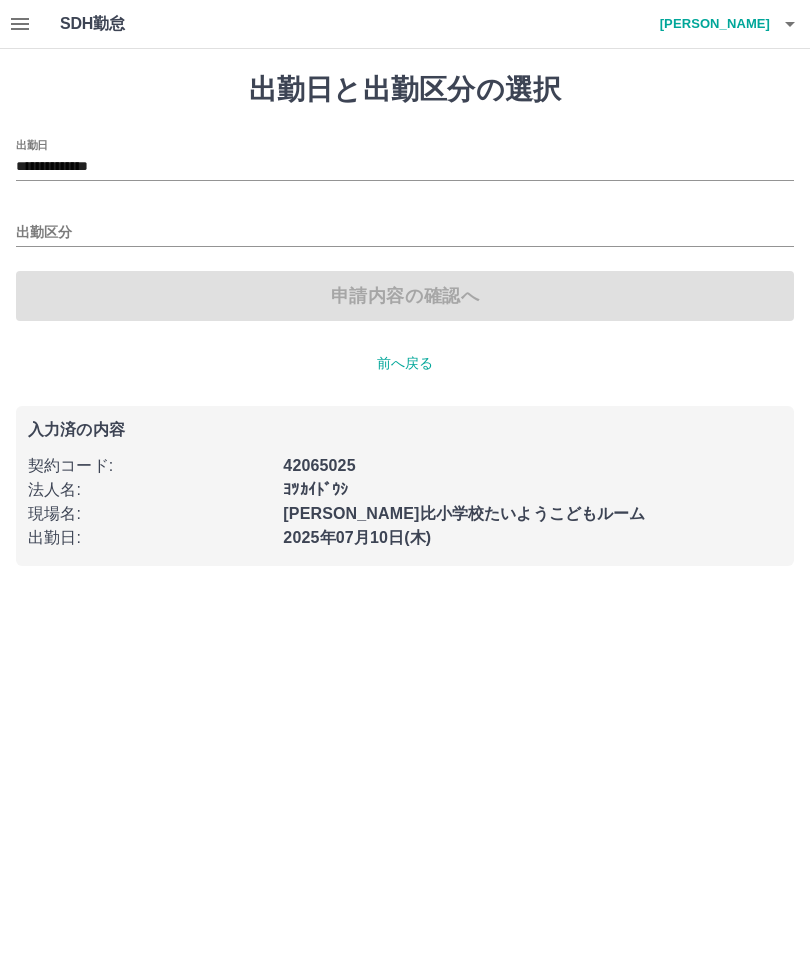 click on "**********" at bounding box center (405, 167) 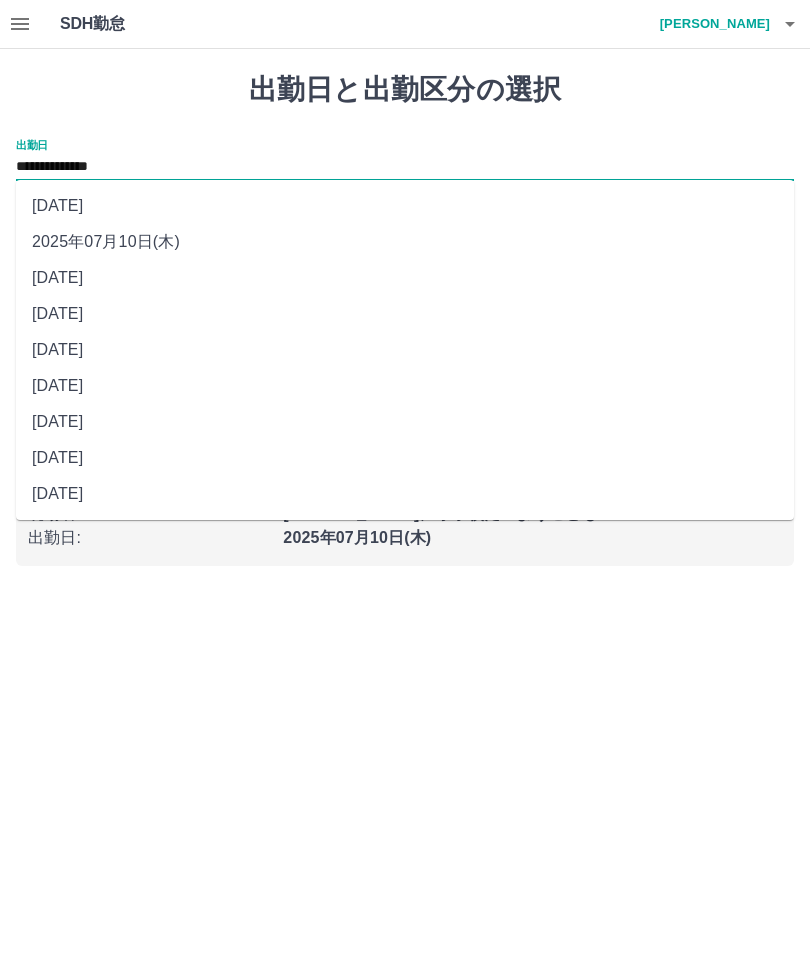 click on "2025年07月08日(火)" at bounding box center (405, 314) 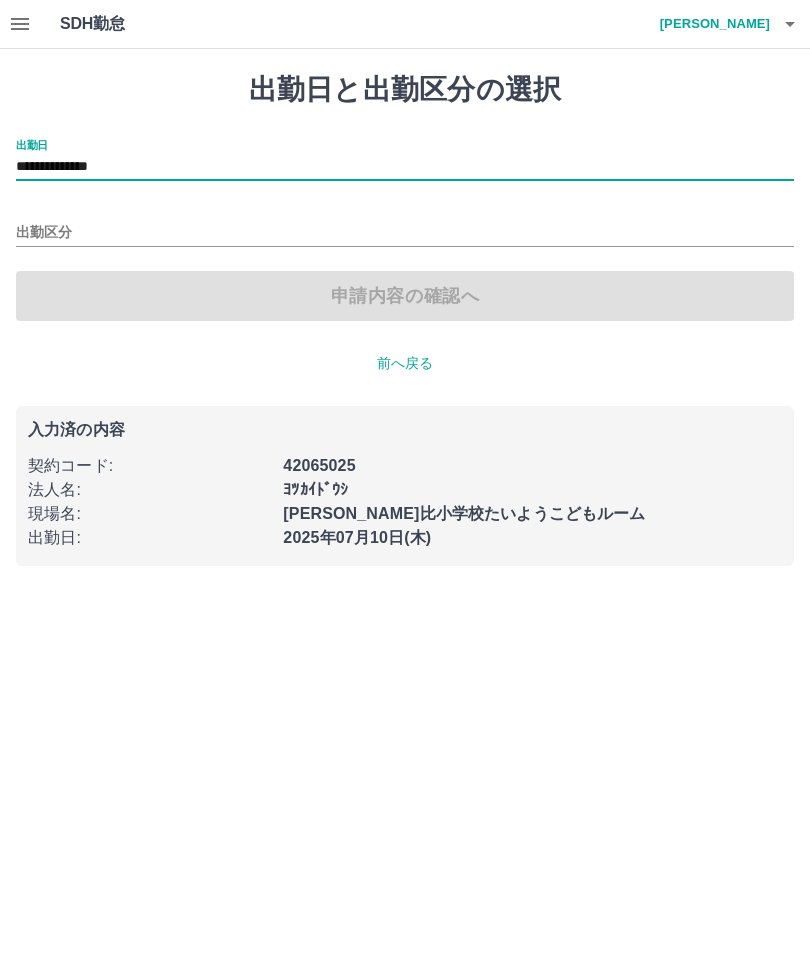 click on "出勤区分" at bounding box center [405, 233] 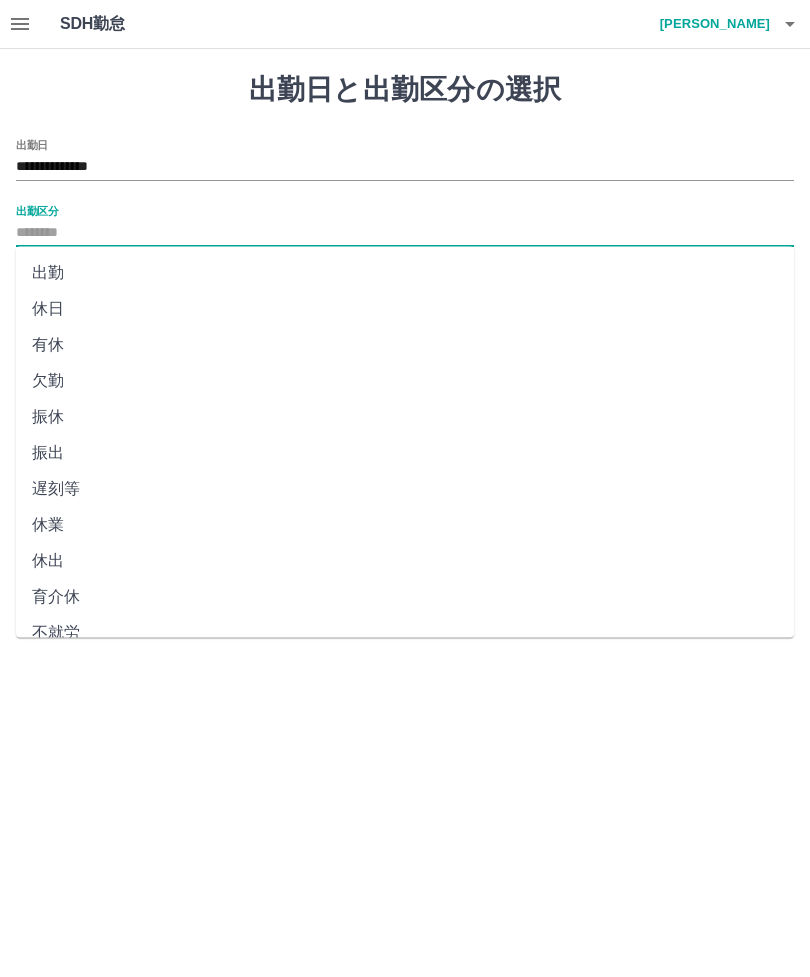 click on "出勤" at bounding box center (405, 273) 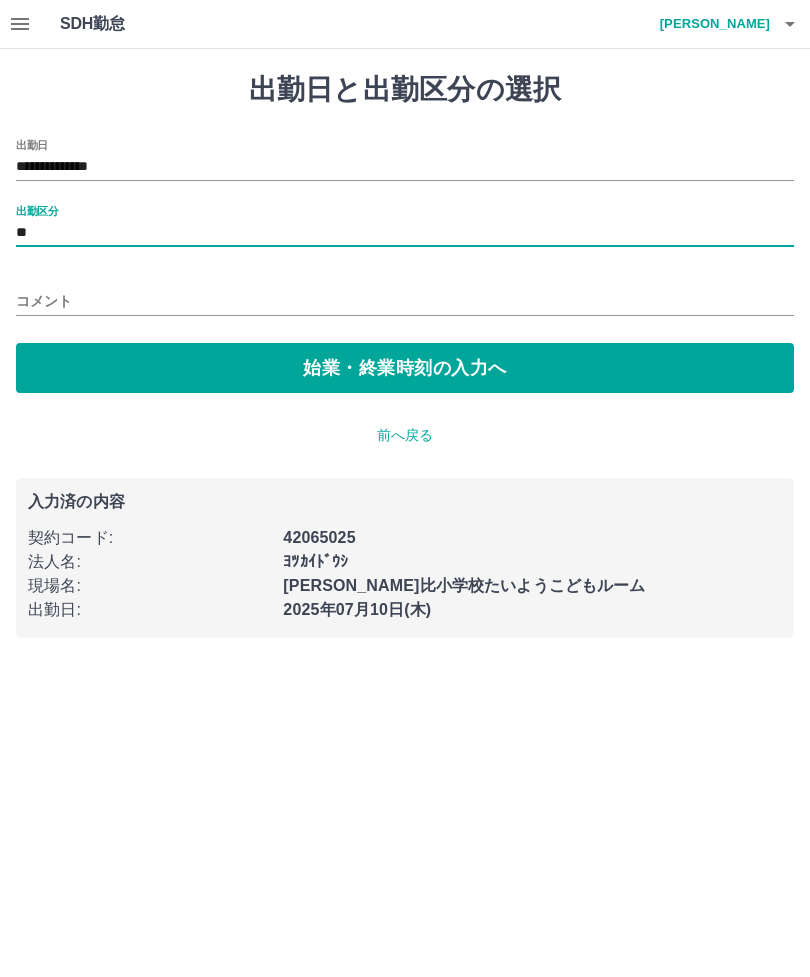 click on "**" at bounding box center (405, 233) 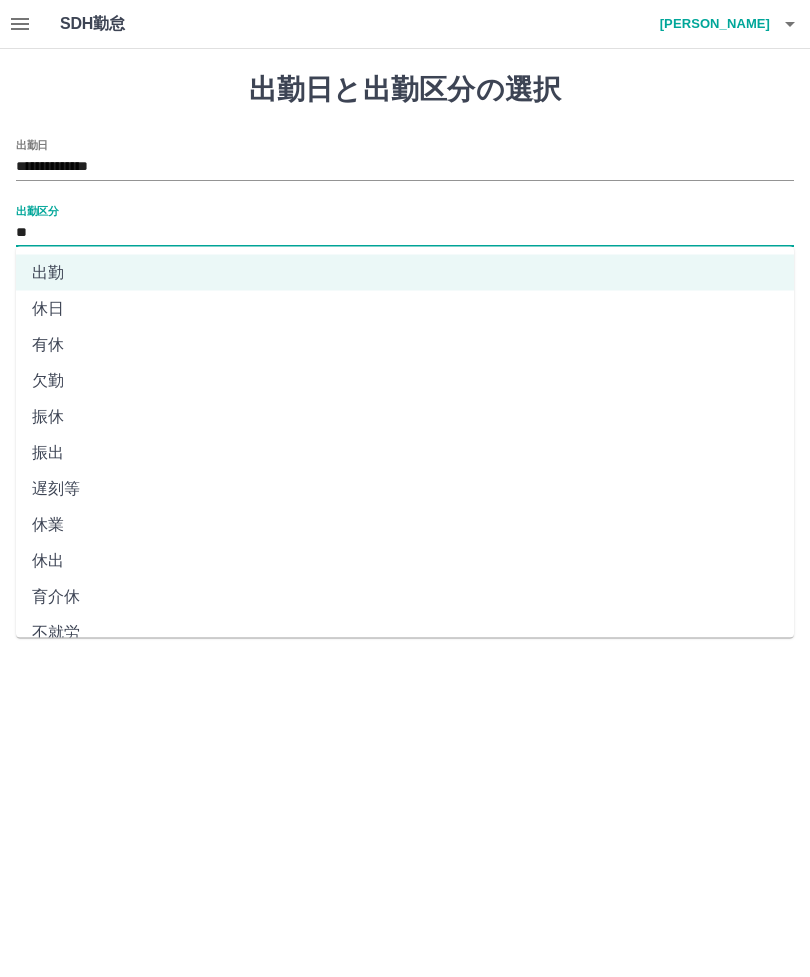 click on "休日" at bounding box center [405, 309] 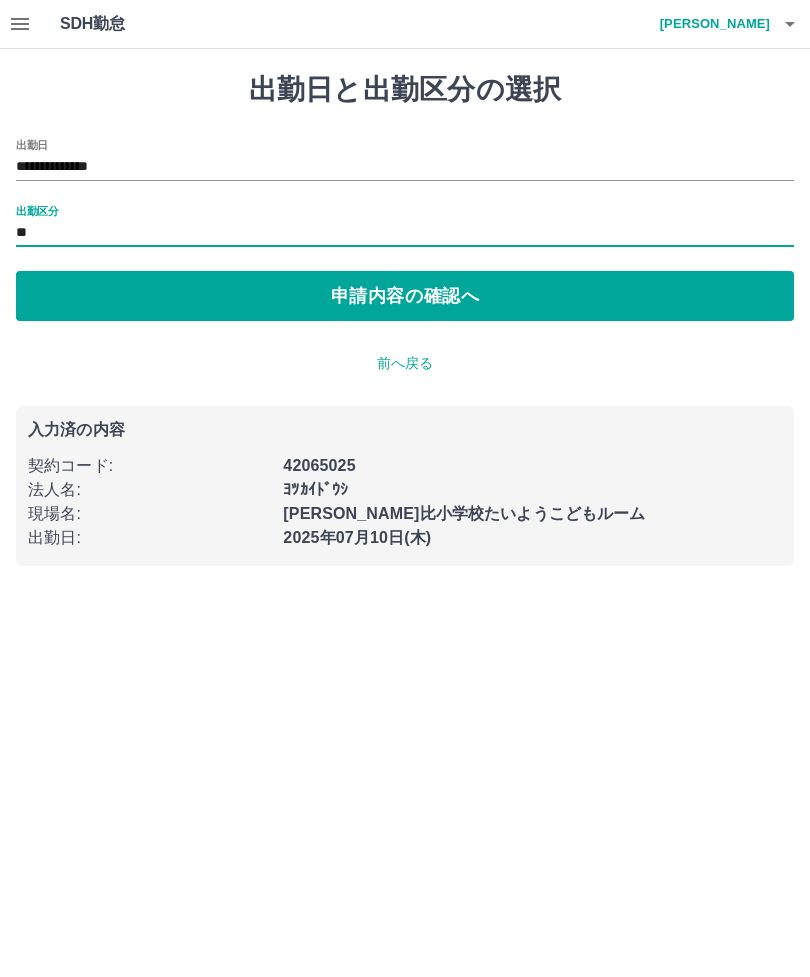 click on "申請内容の確認へ" at bounding box center [405, 296] 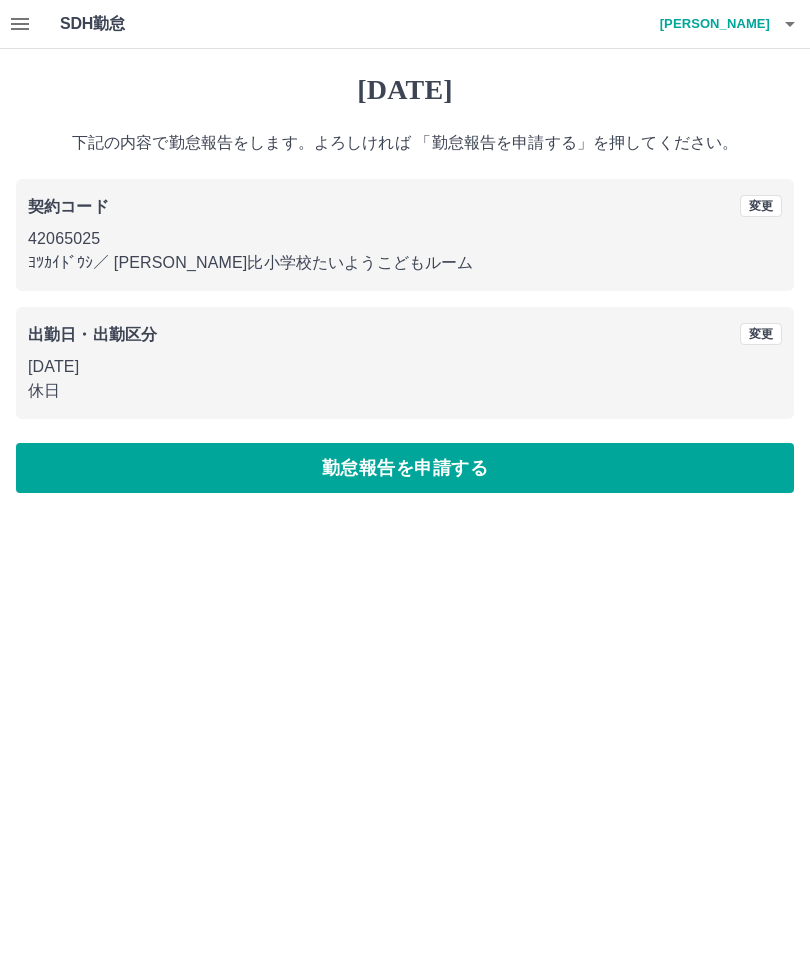 click on "勤怠報告を申請する" at bounding box center (405, 468) 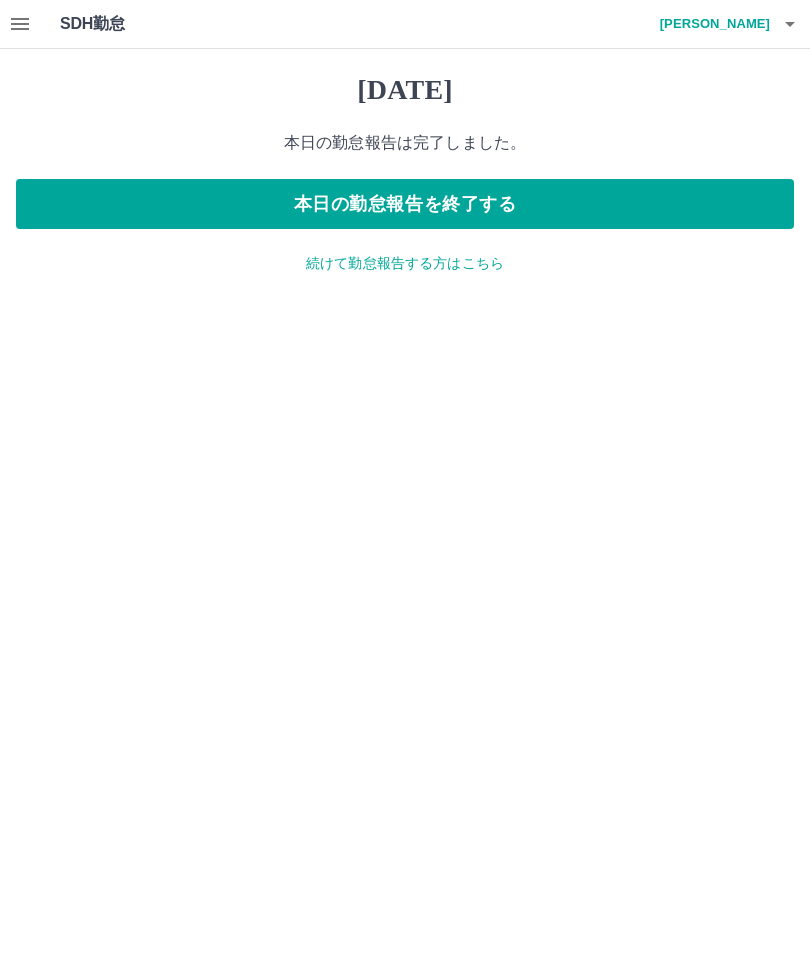 click on "続けて勤怠報告する方はこちら" at bounding box center (405, 263) 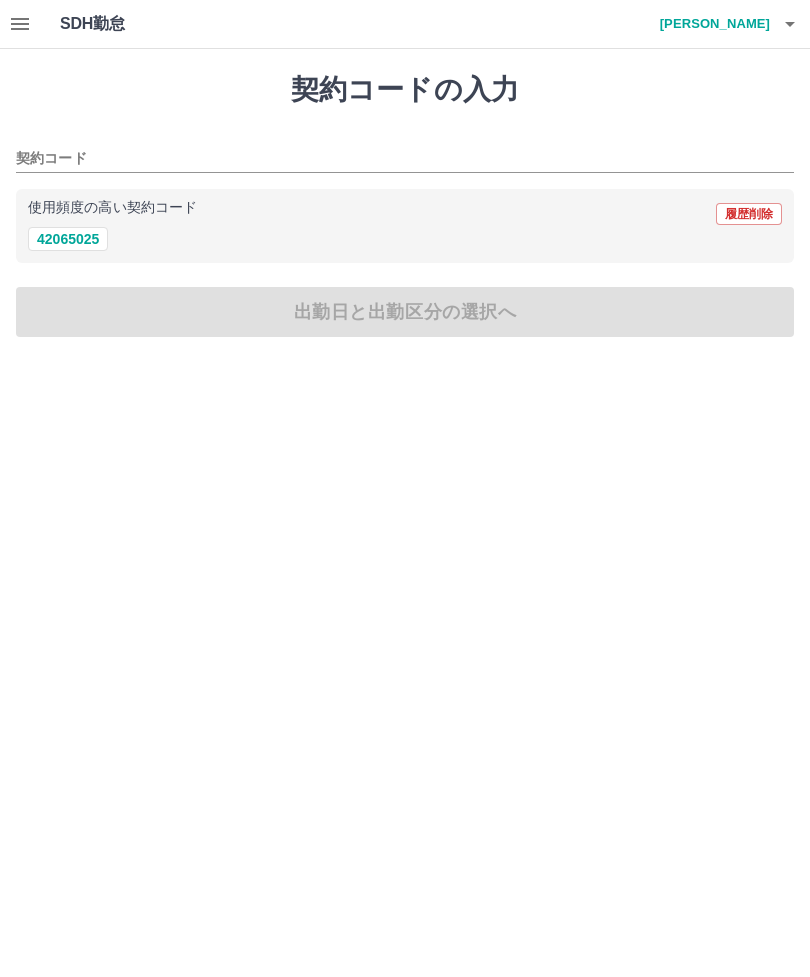 click on "42065025" at bounding box center (68, 239) 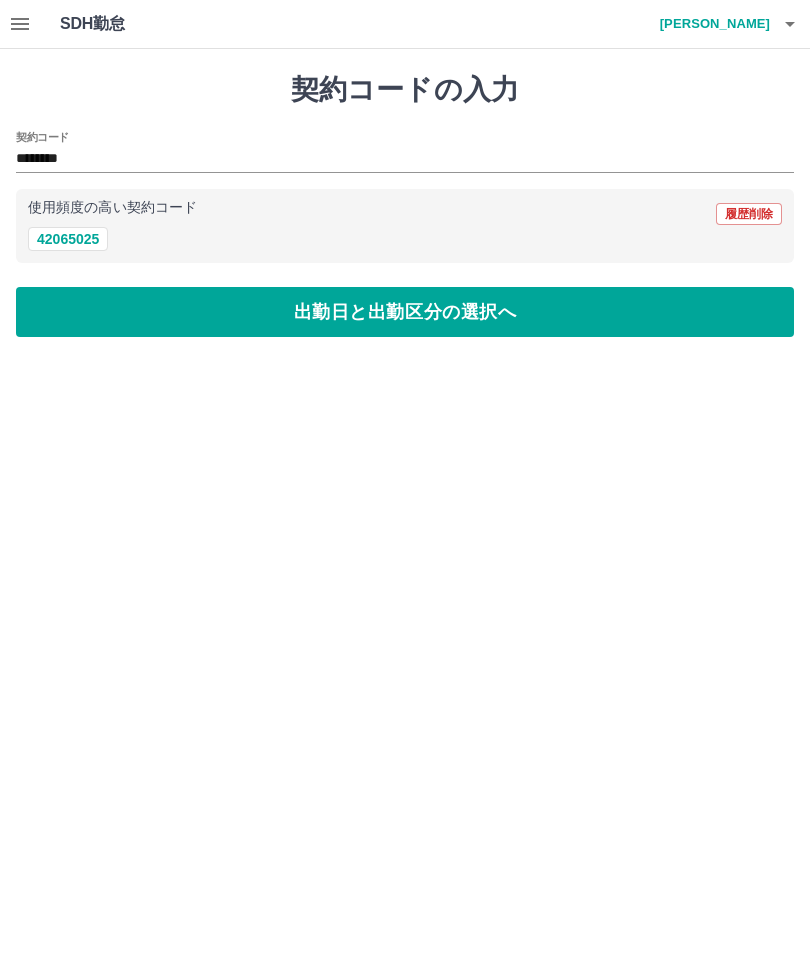 click on "出勤日と出勤区分の選択へ" at bounding box center [405, 312] 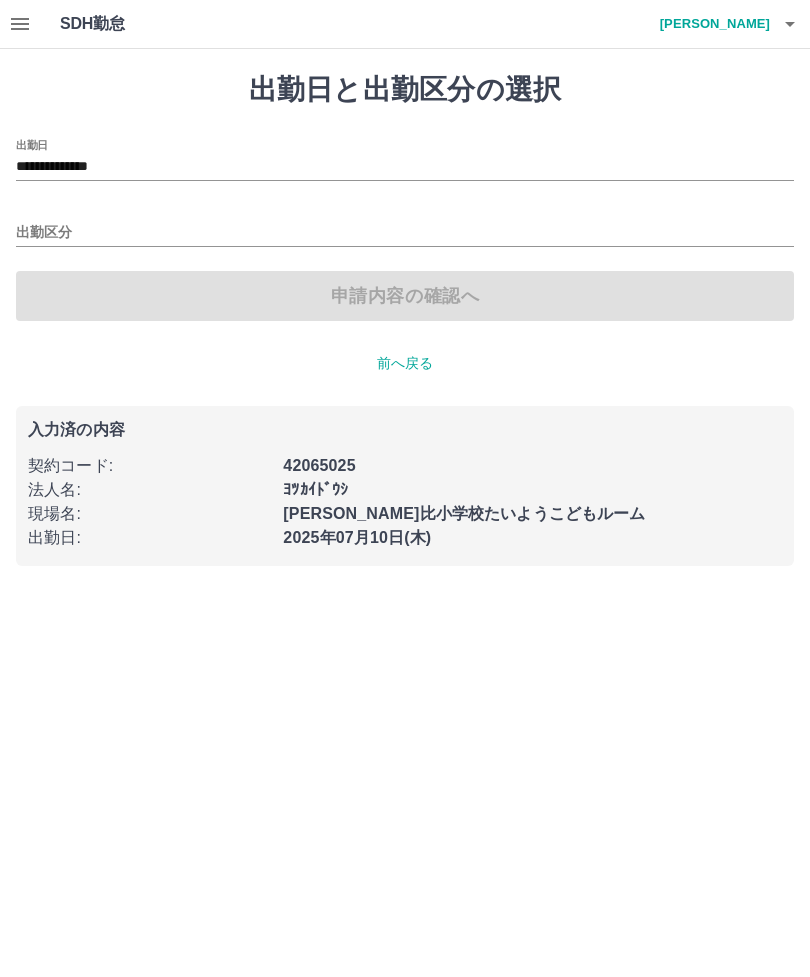 click on "**********" at bounding box center [405, 160] 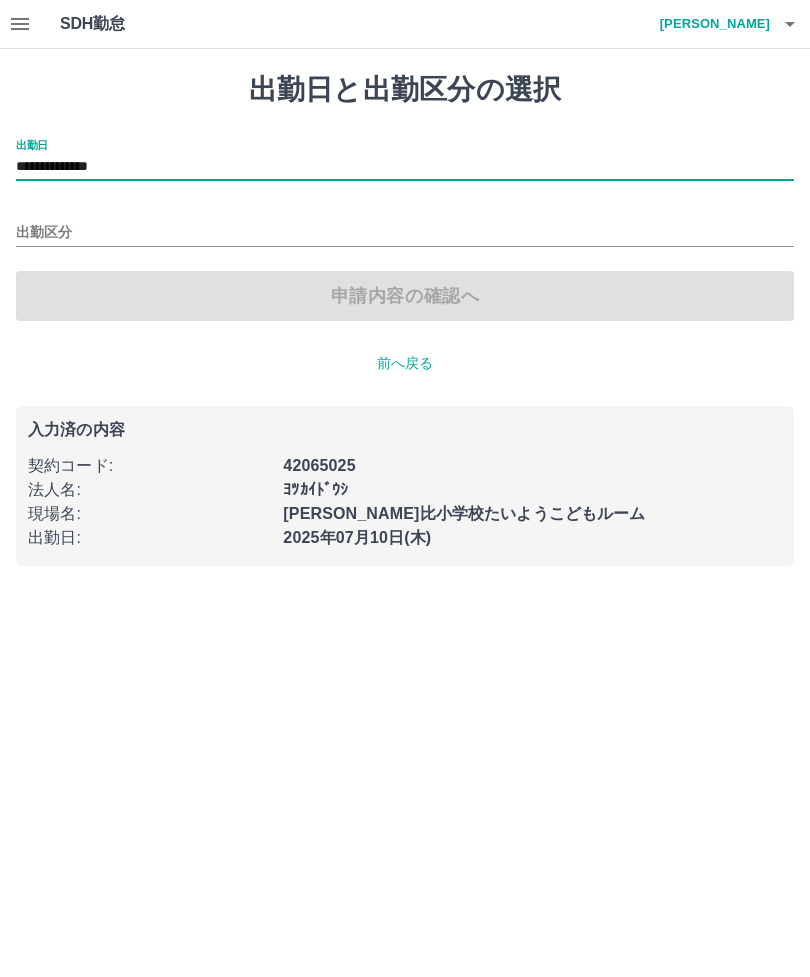 click on "**********" at bounding box center (405, 319) 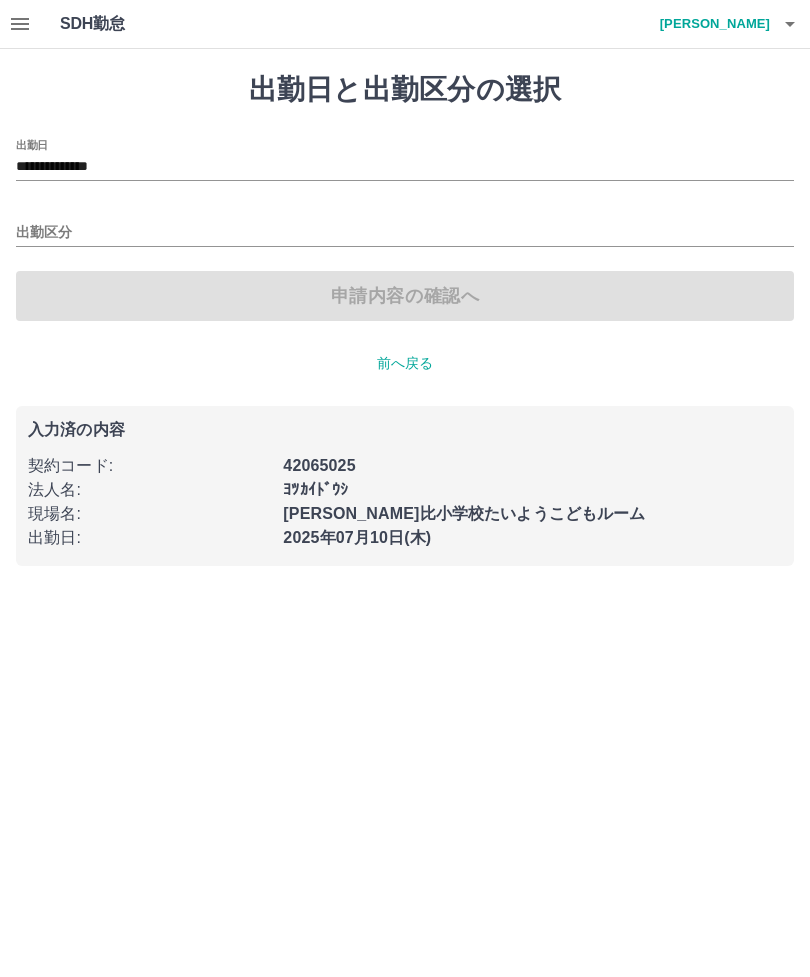 click on "**********" at bounding box center [405, 160] 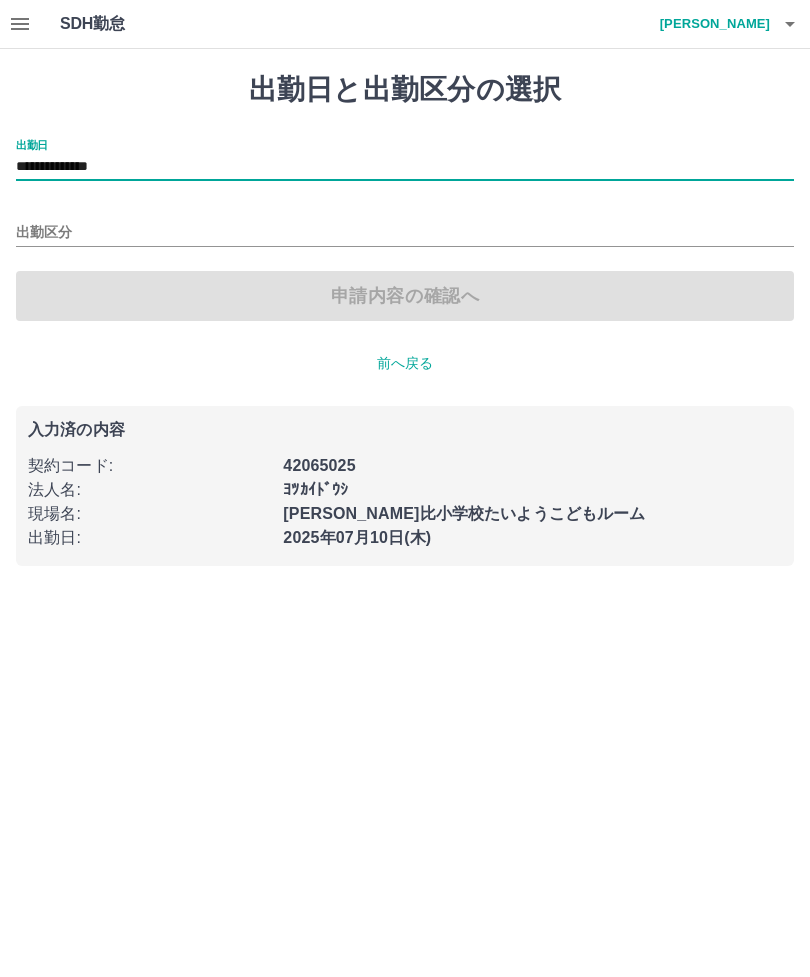 click on "**********" at bounding box center [405, 160] 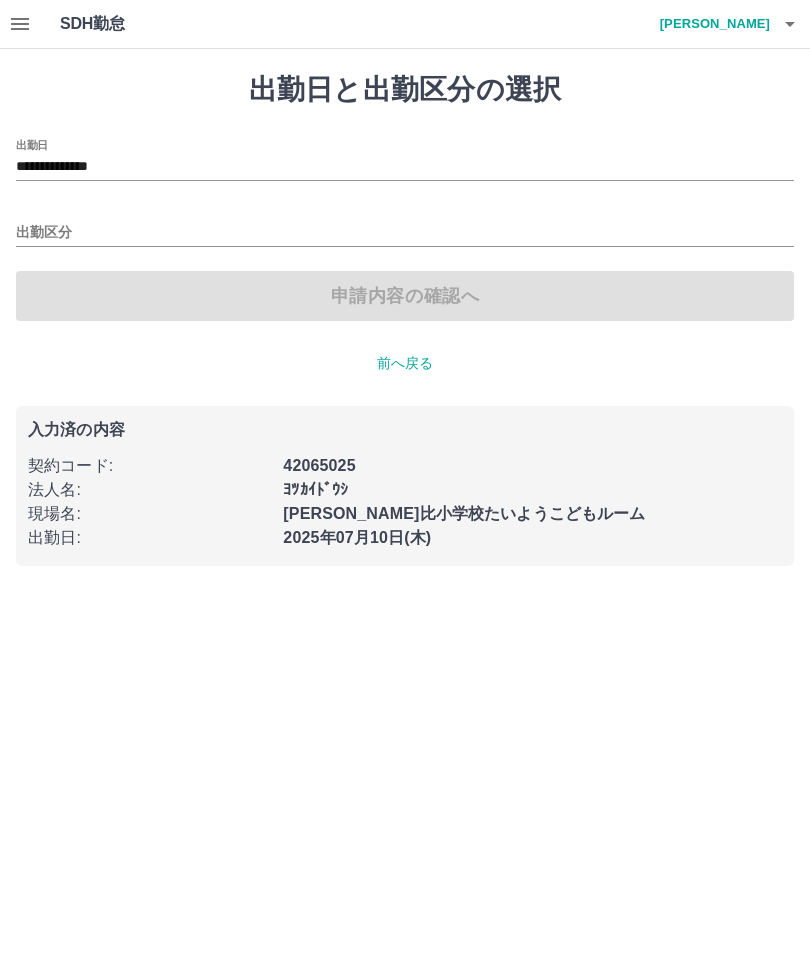 click on "**********" at bounding box center [405, 319] 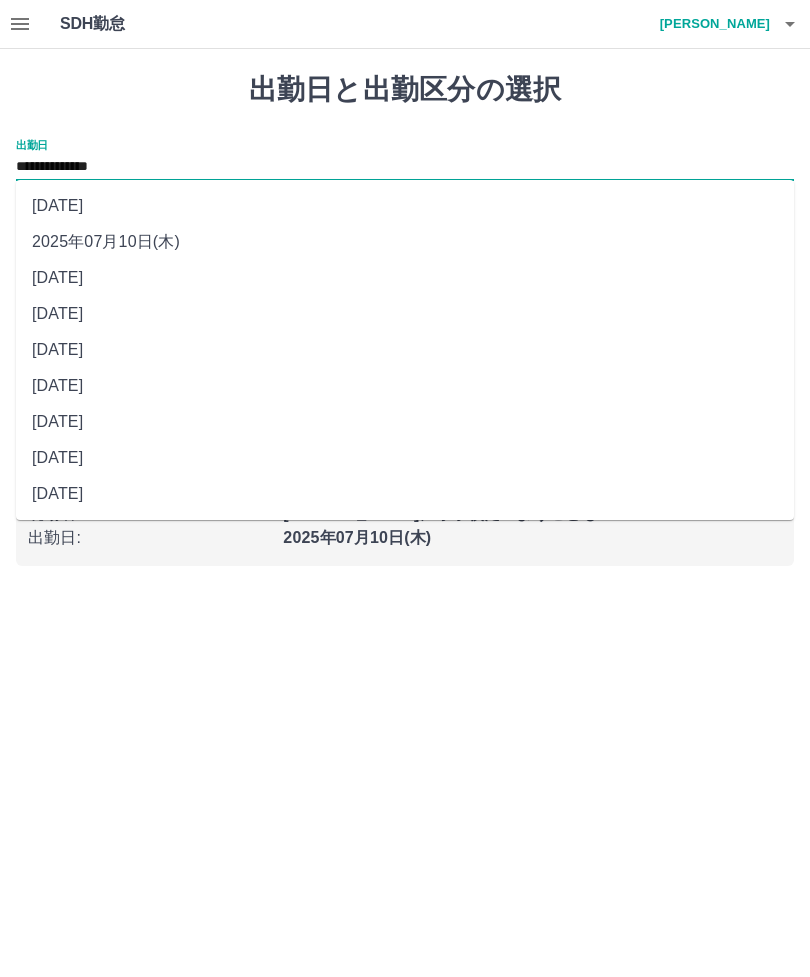 click on "2025年07月09日(水)" at bounding box center [405, 278] 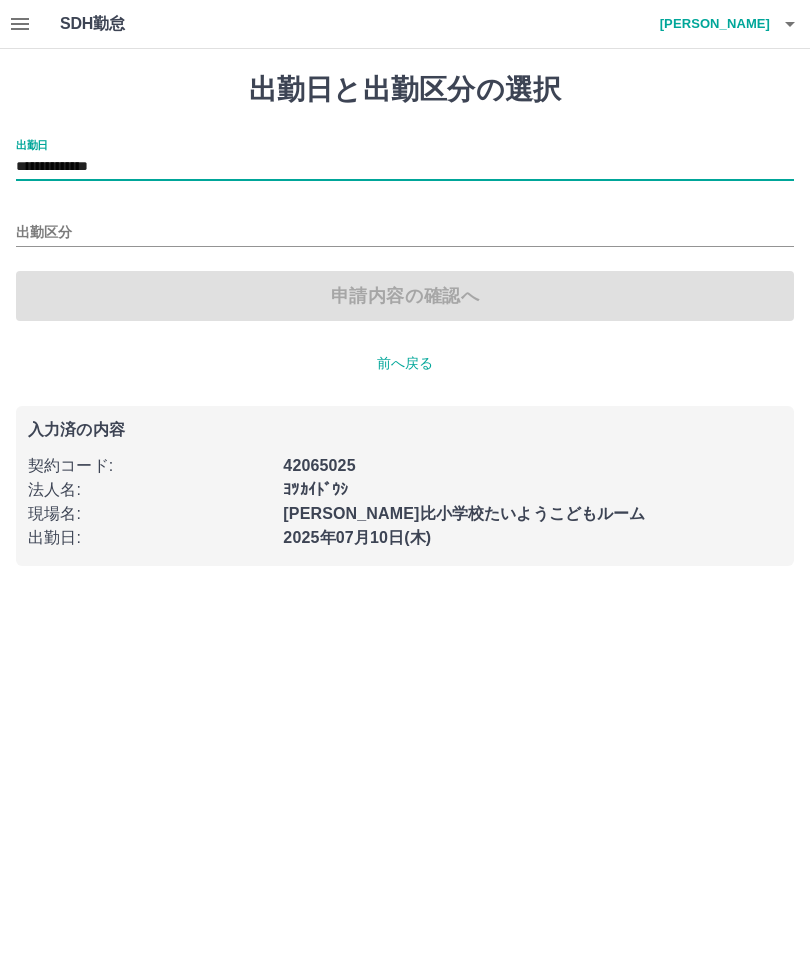 click on "出勤区分" at bounding box center (405, 233) 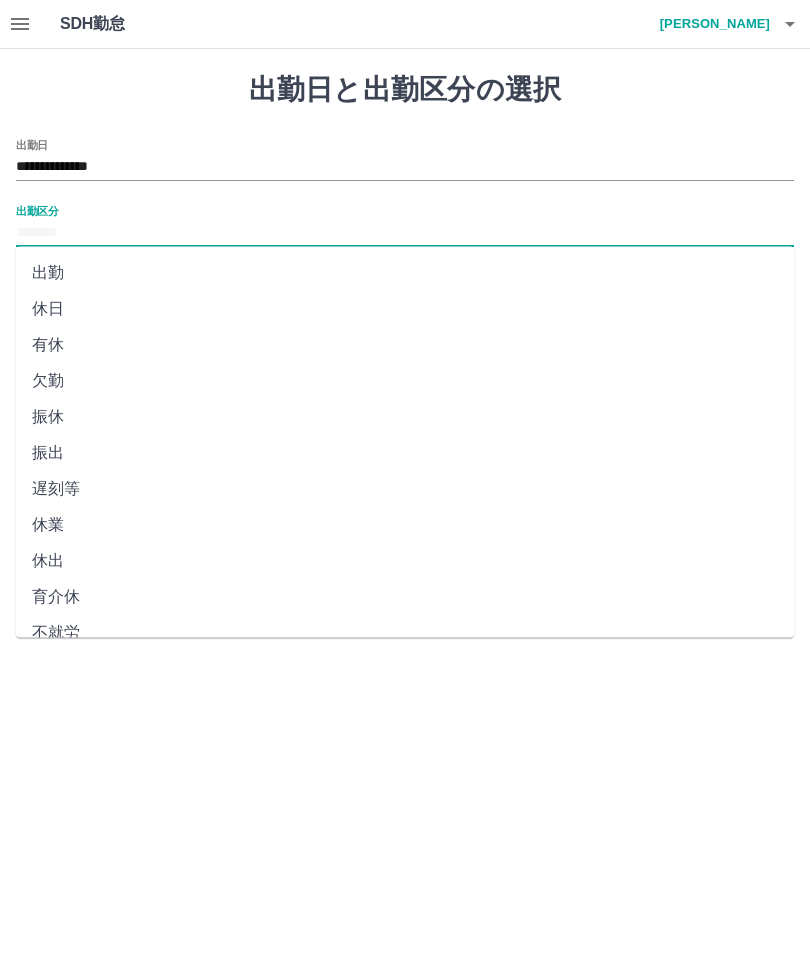 click on "休日" at bounding box center (405, 309) 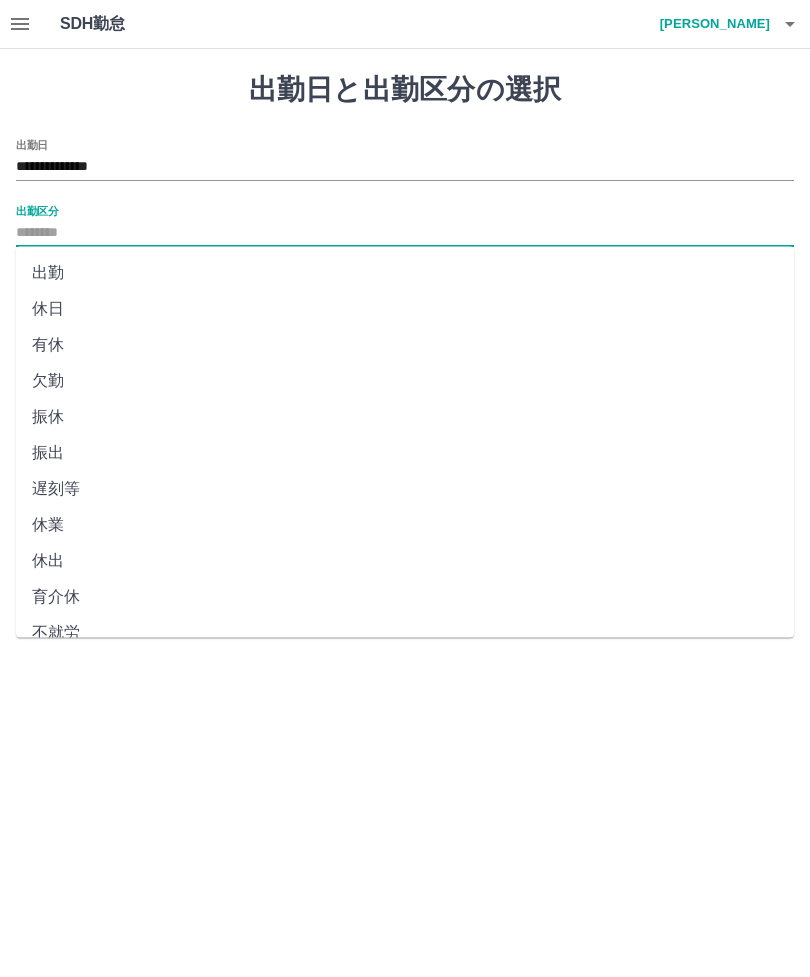 type on "**" 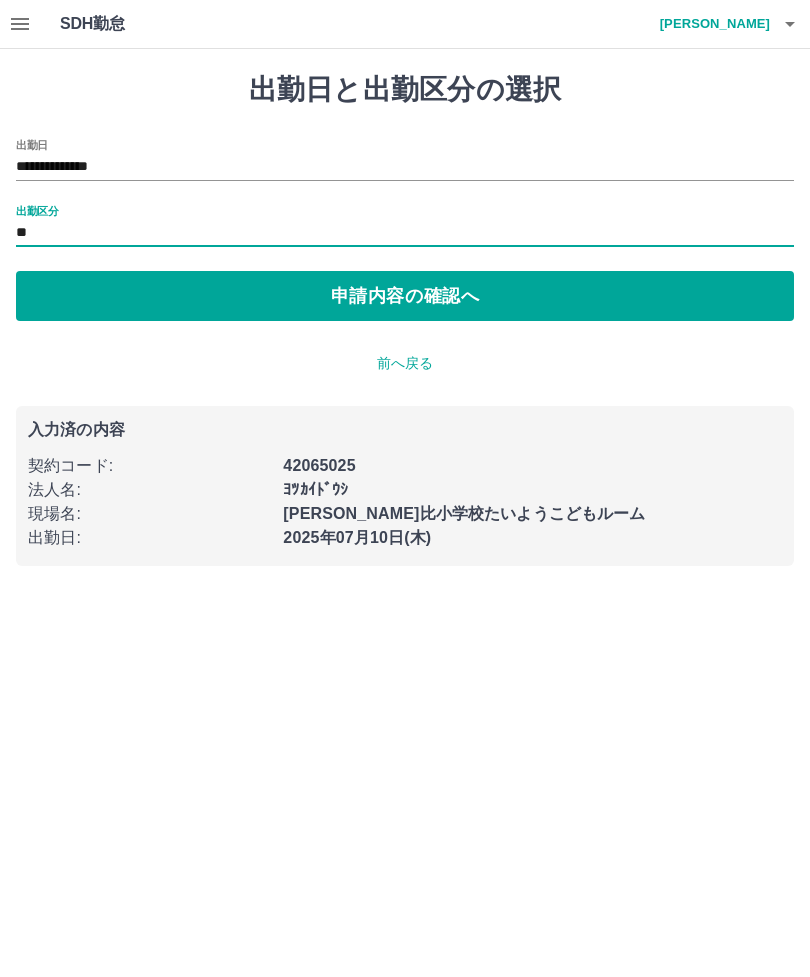 click on "申請内容の確認へ" at bounding box center [405, 296] 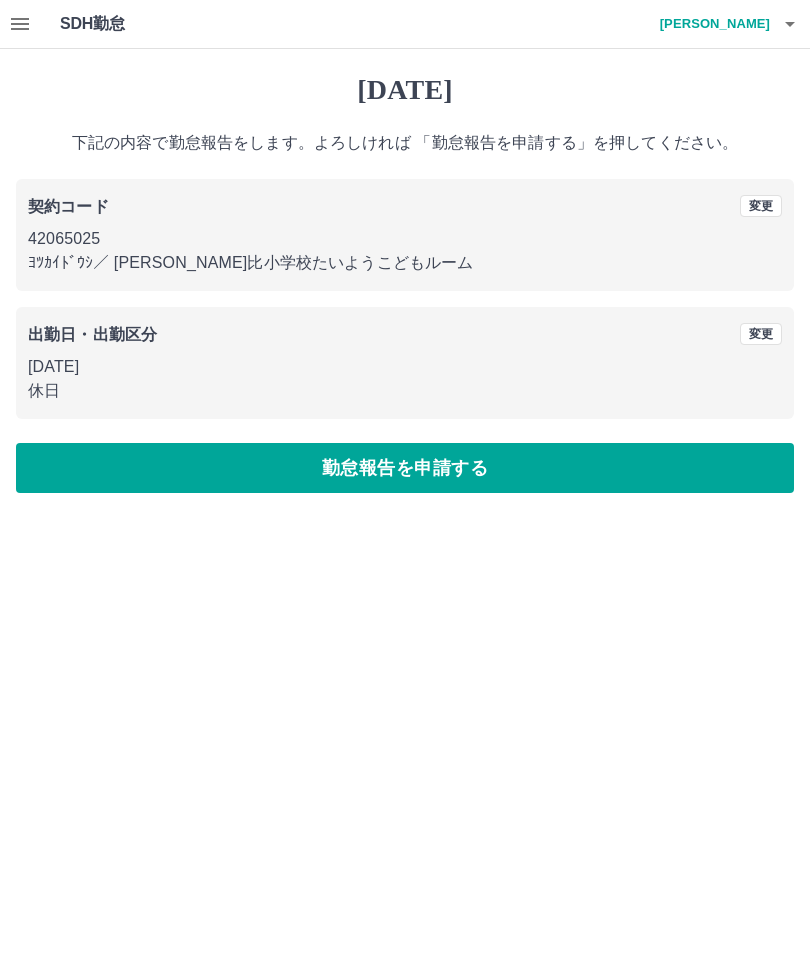 click on "勤怠報告を申請する" at bounding box center [405, 468] 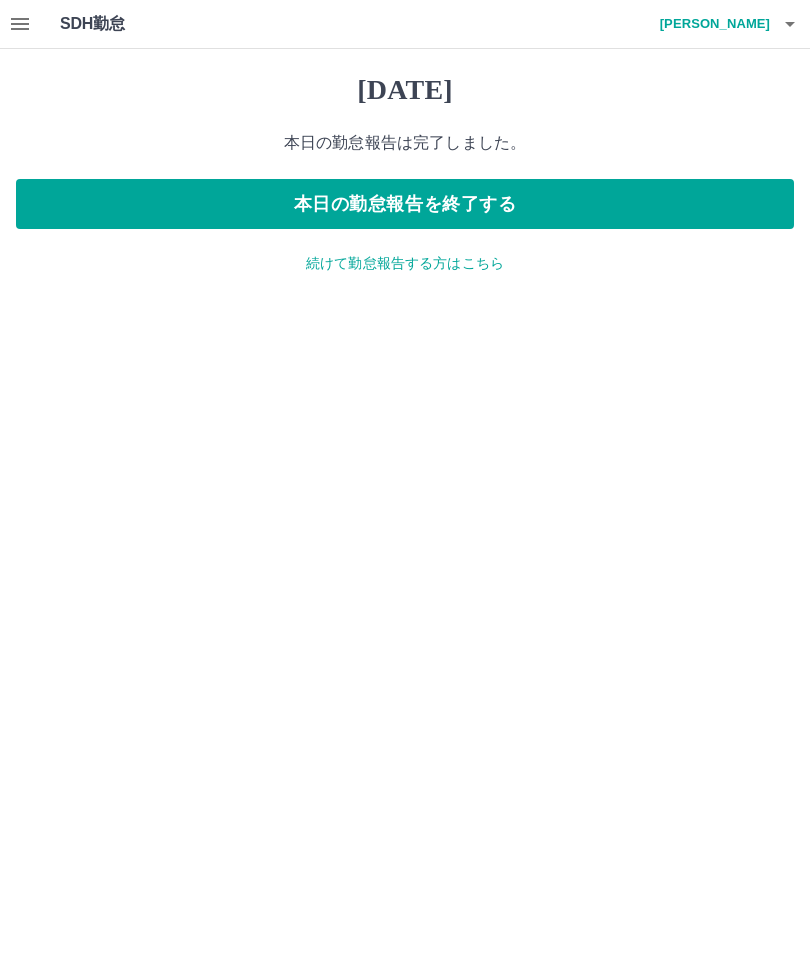 click 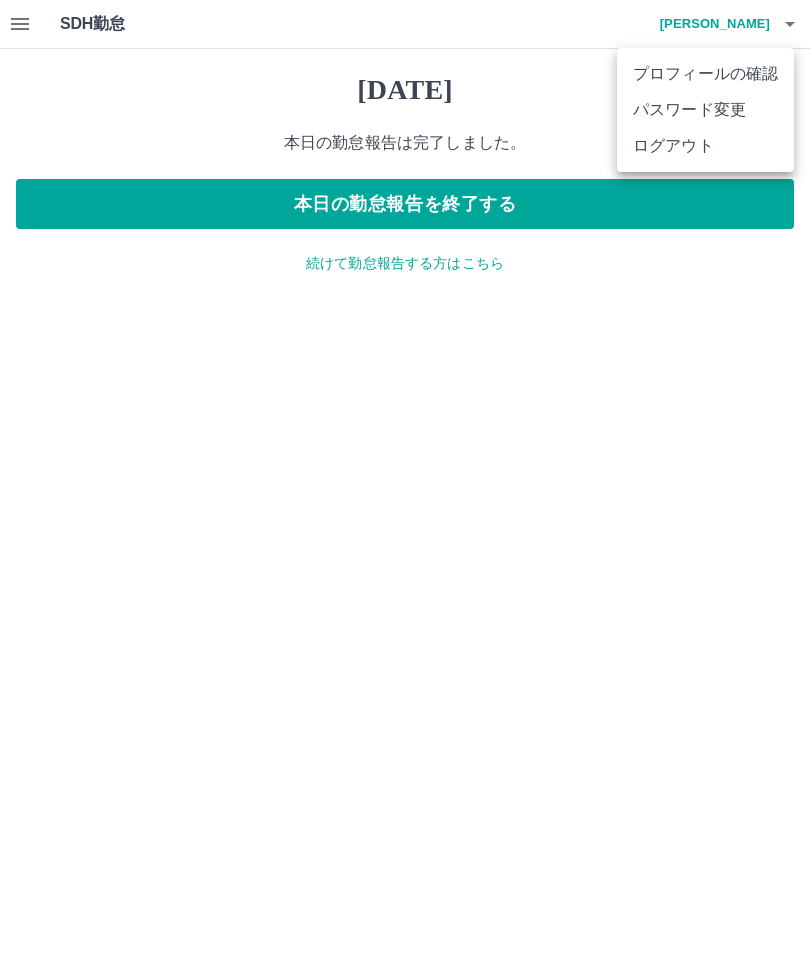 click on "ログアウト" at bounding box center [705, 146] 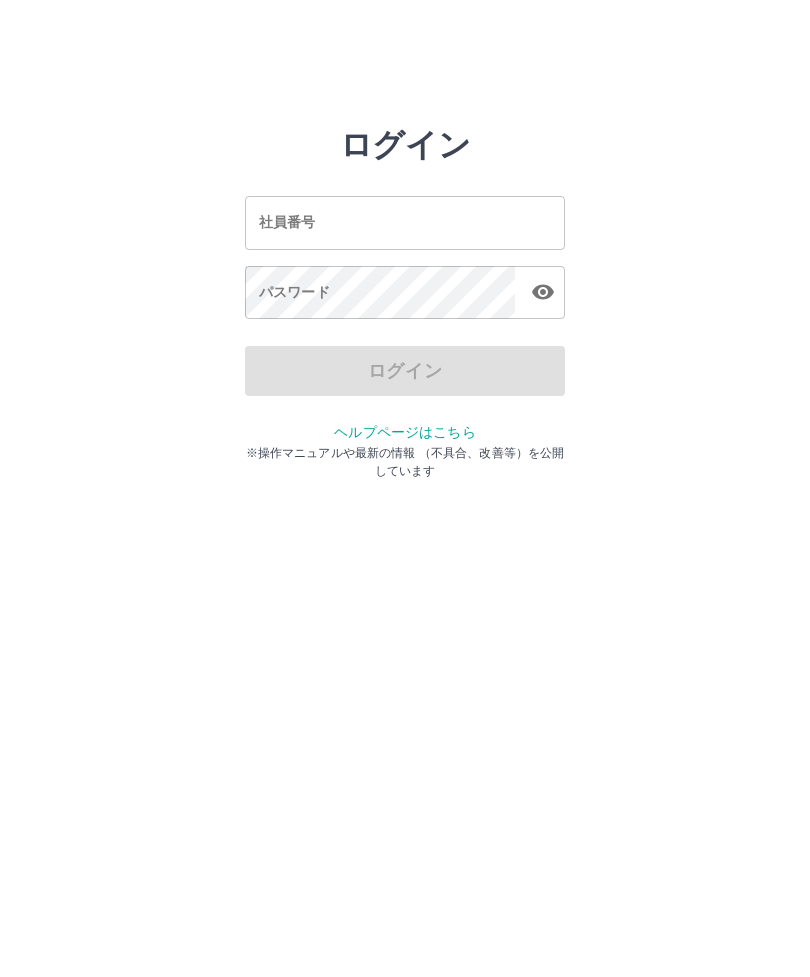 scroll, scrollTop: 0, scrollLeft: 0, axis: both 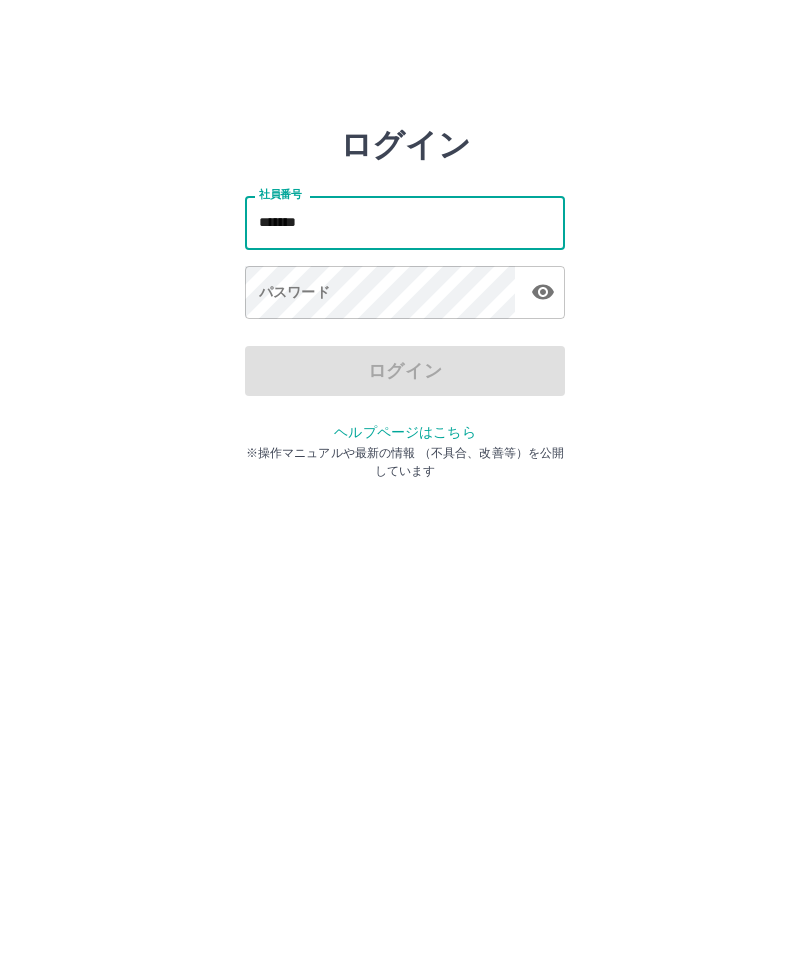 type on "*******" 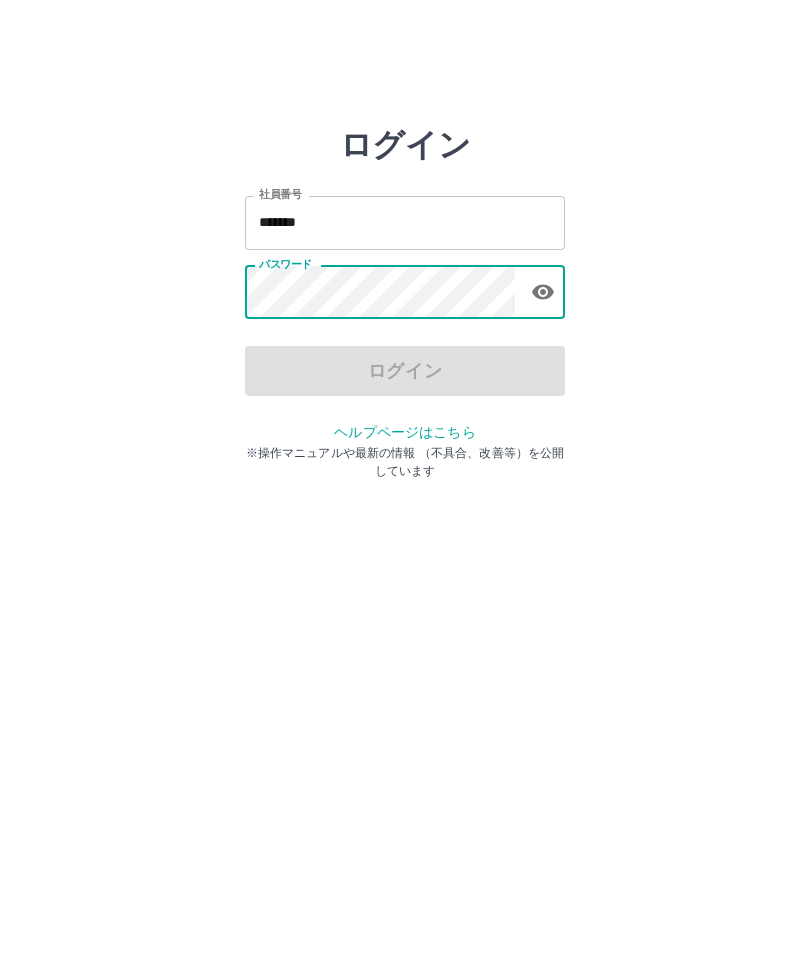 click on "社員番号 ******* 社員番号 パスワード パスワード" at bounding box center [405, 254] 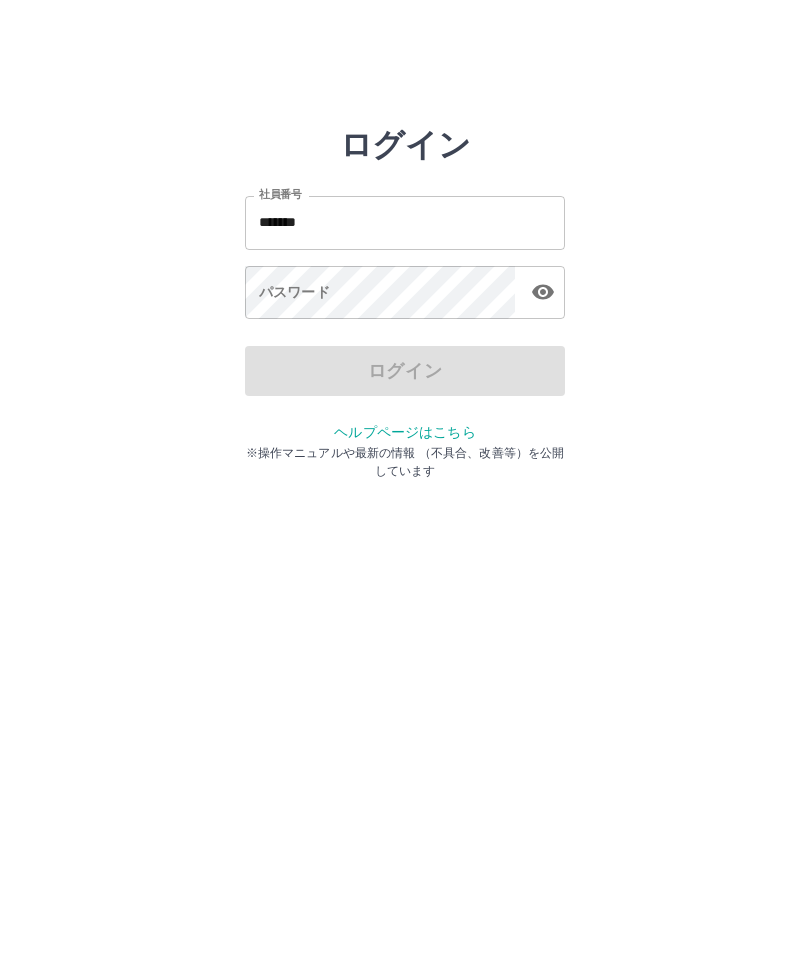 click on "パスワード パスワード" at bounding box center [405, 294] 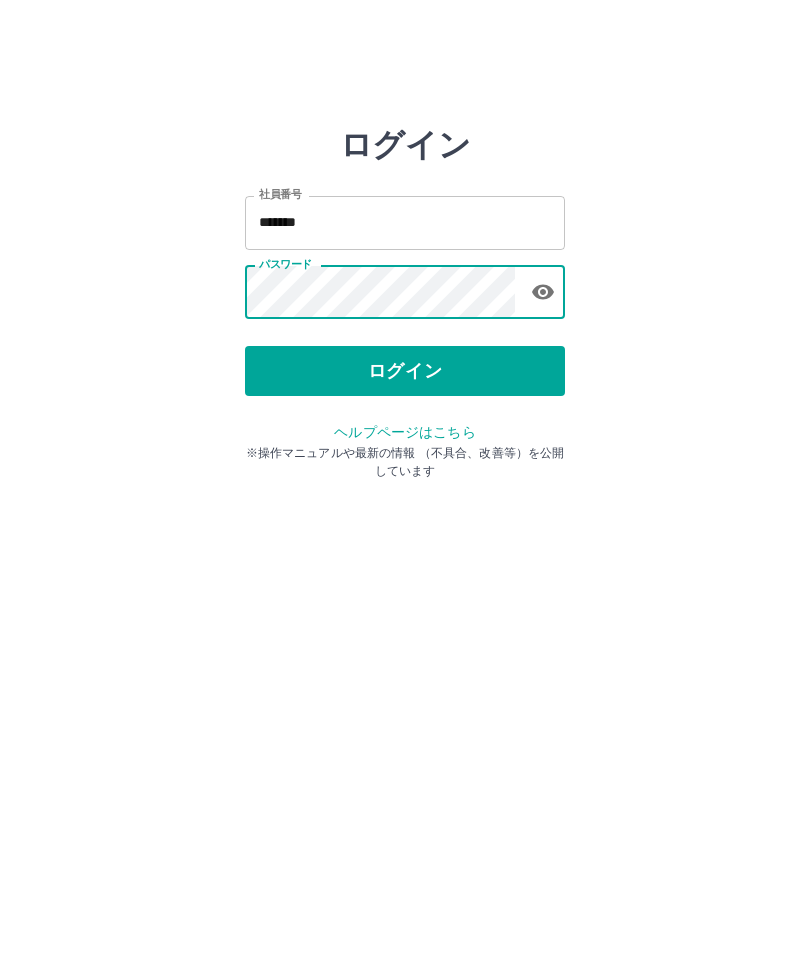 click on "ログイン" at bounding box center [405, 371] 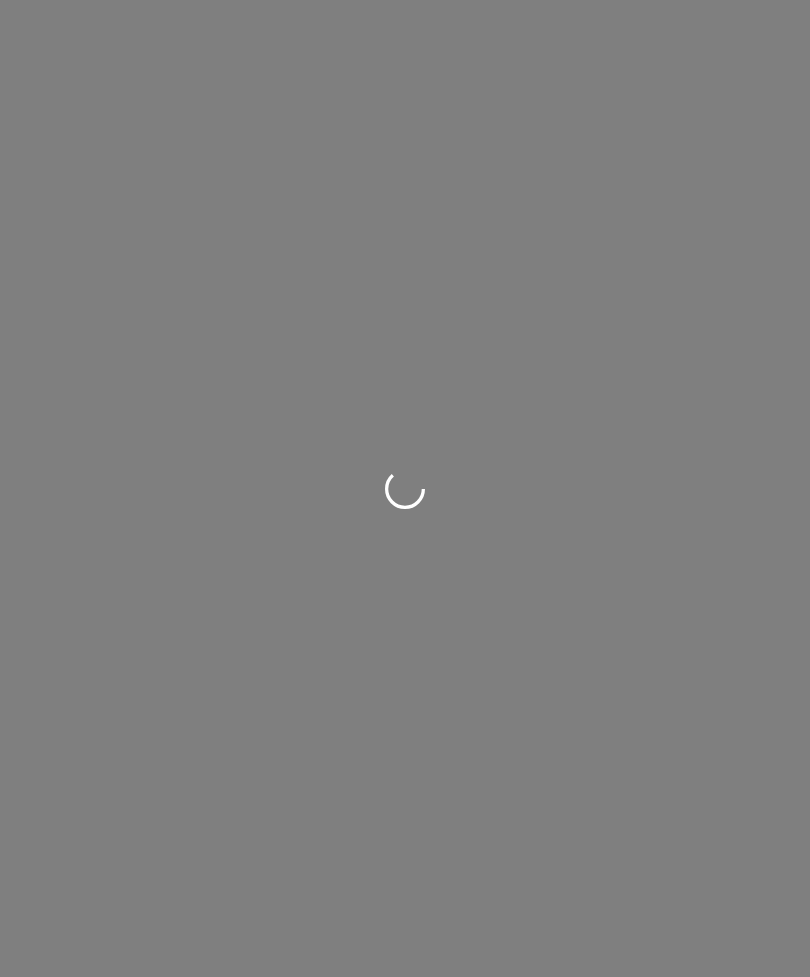scroll, scrollTop: 0, scrollLeft: 0, axis: both 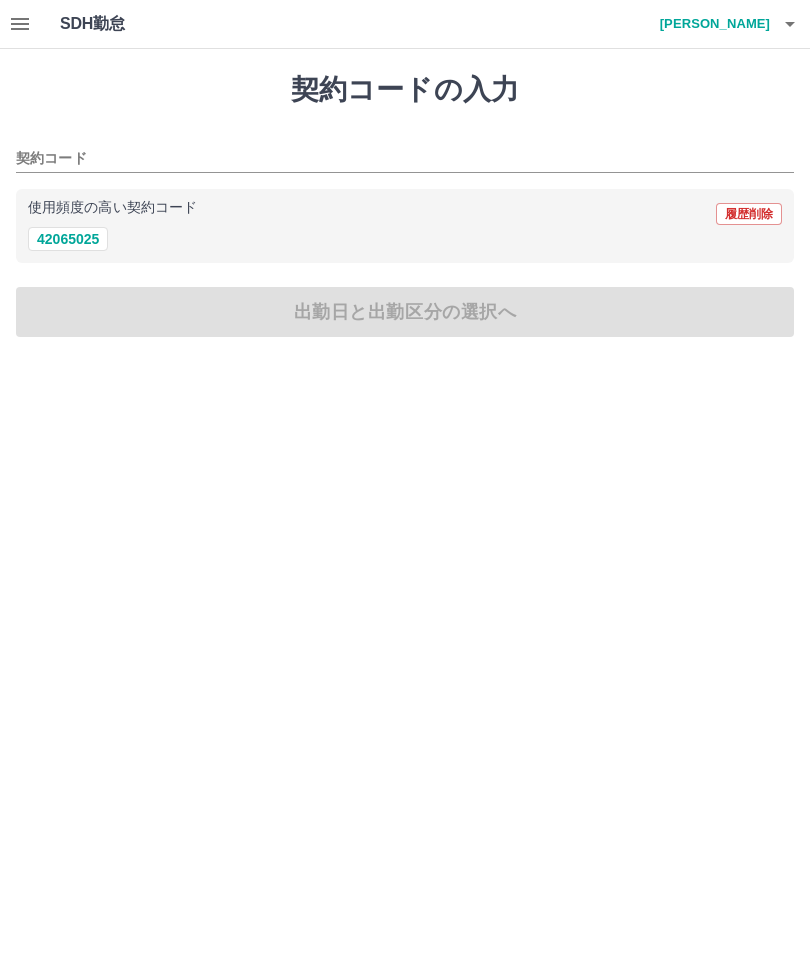 click on "42065025" at bounding box center [68, 239] 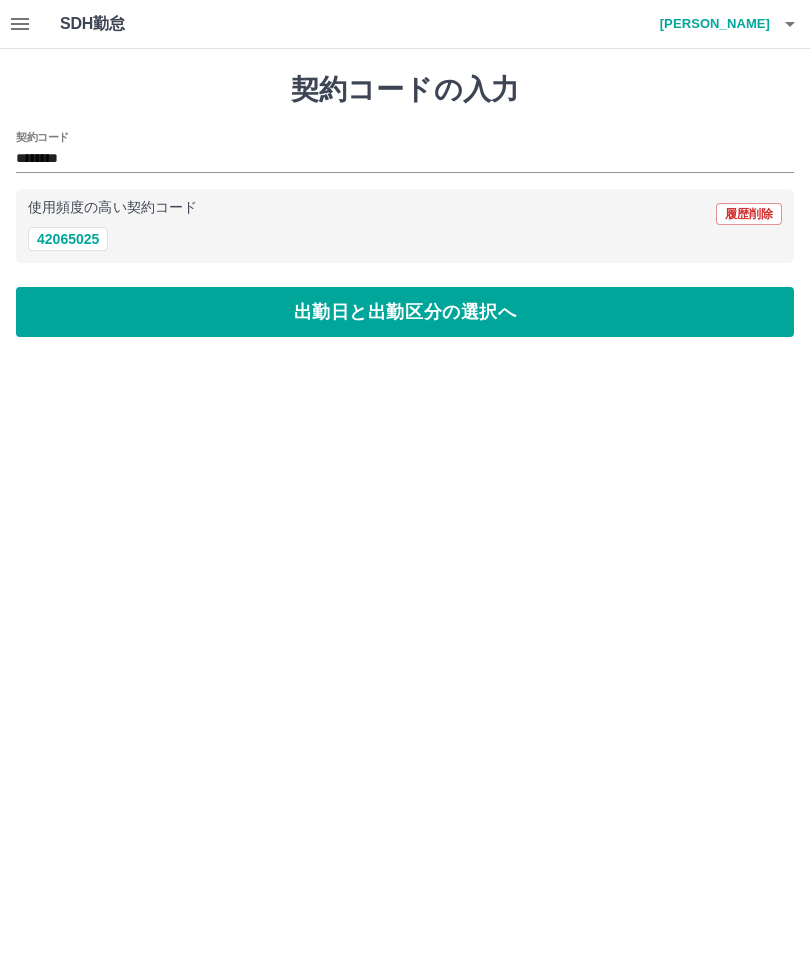 click on "出勤日と出勤区分の選択へ" at bounding box center [405, 312] 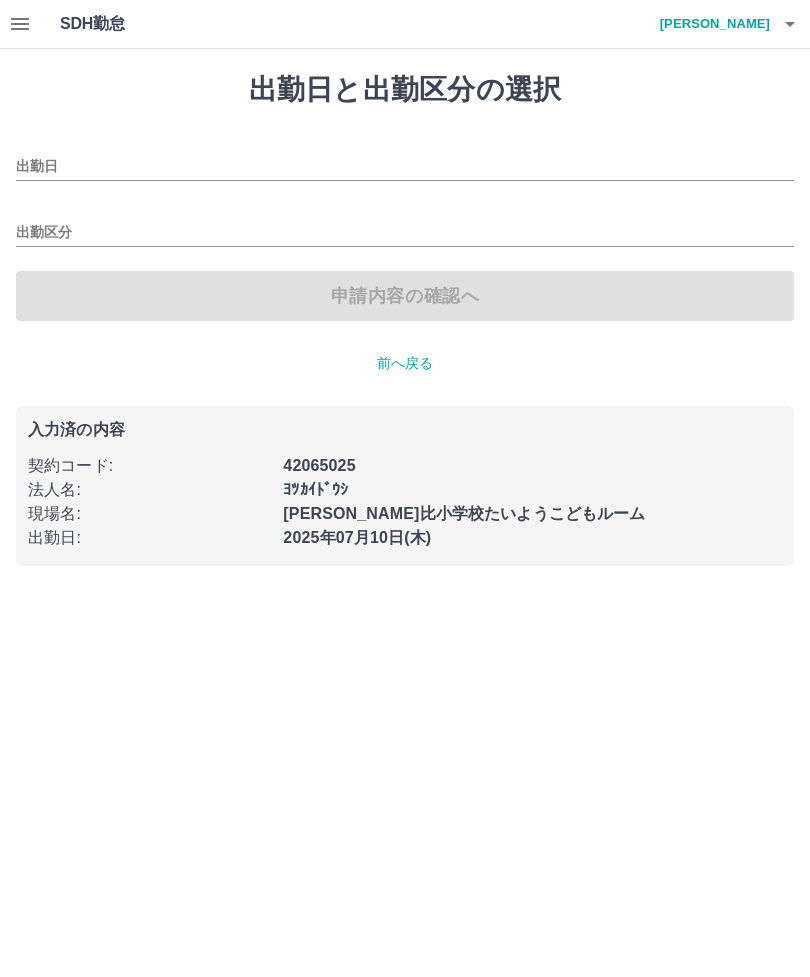 type on "**********" 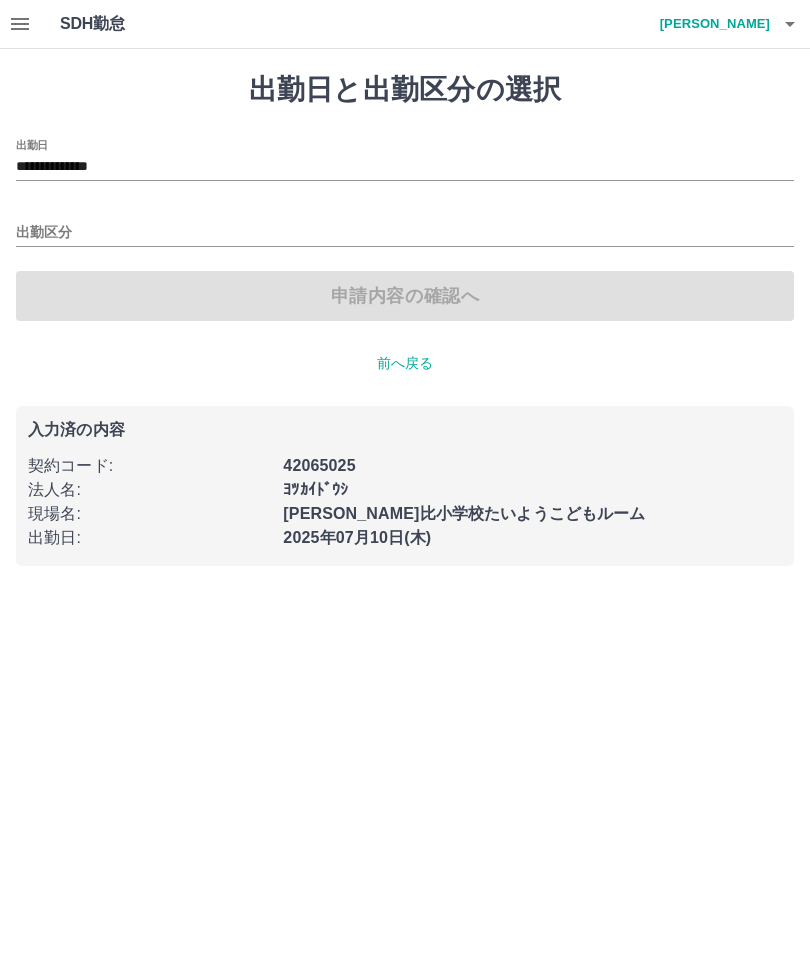 click on "出勤区分" at bounding box center (405, 226) 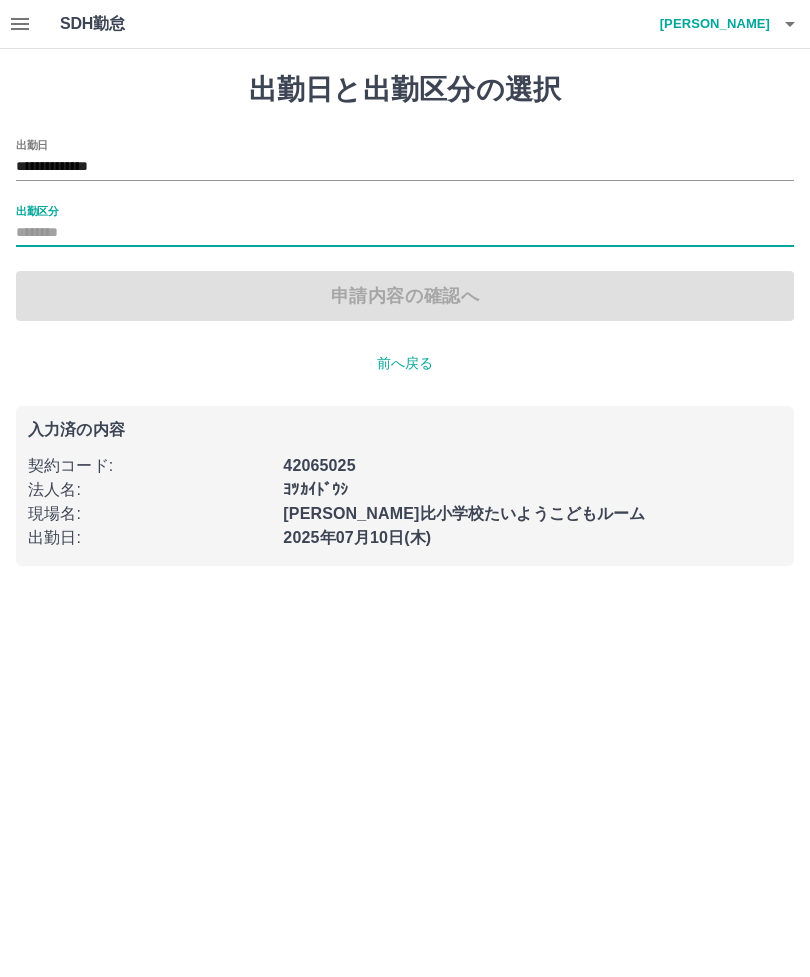 click on "出勤区分" at bounding box center (37, 210) 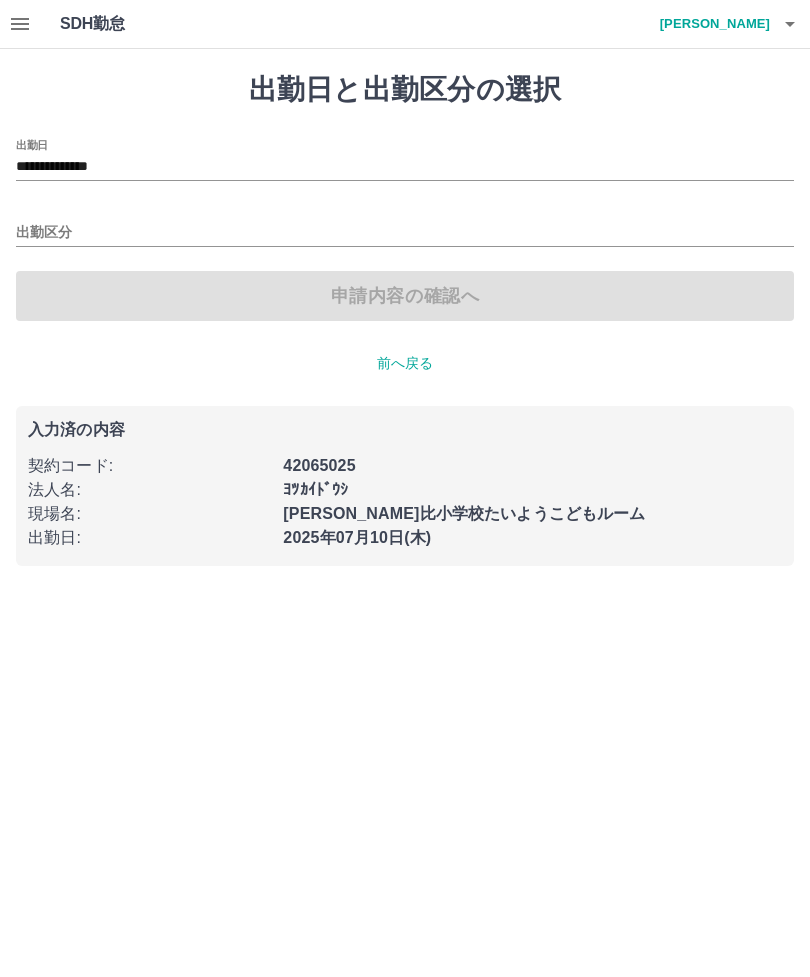click on "出勤区分" at bounding box center [405, 233] 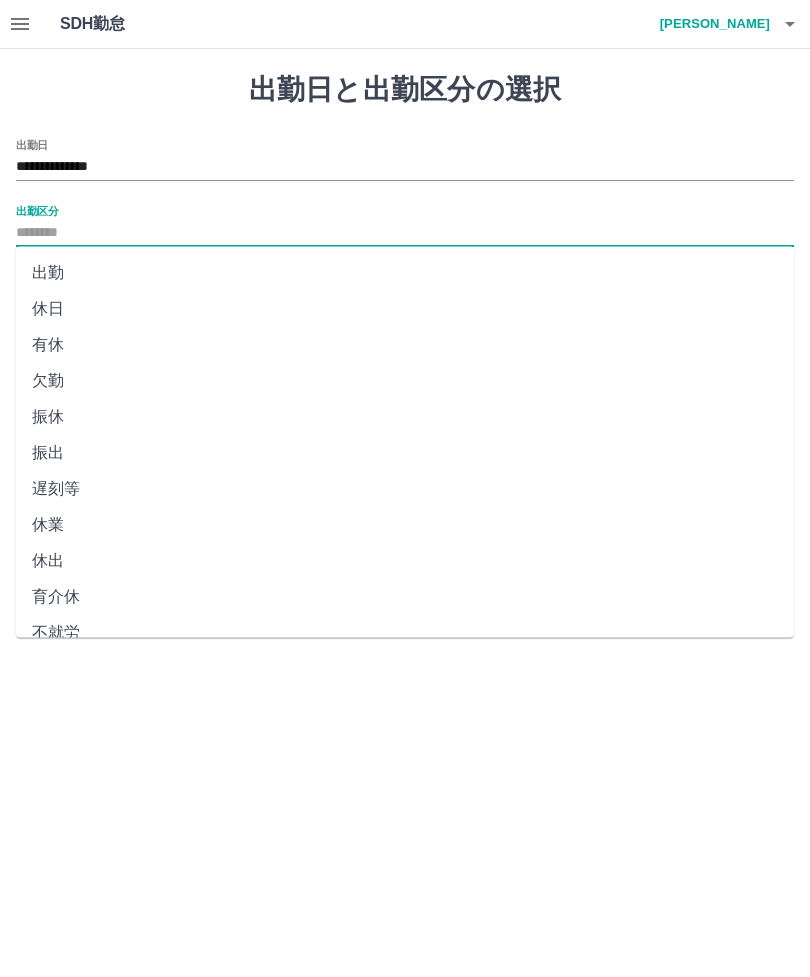 click on "出勤" at bounding box center [405, 273] 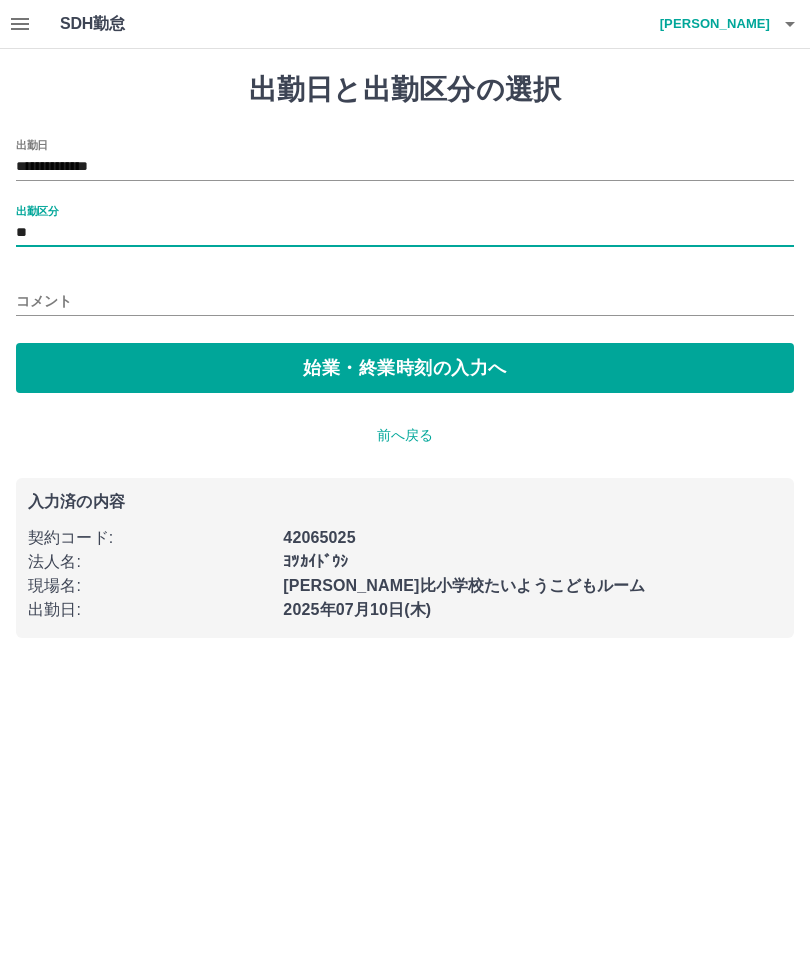 type on "**" 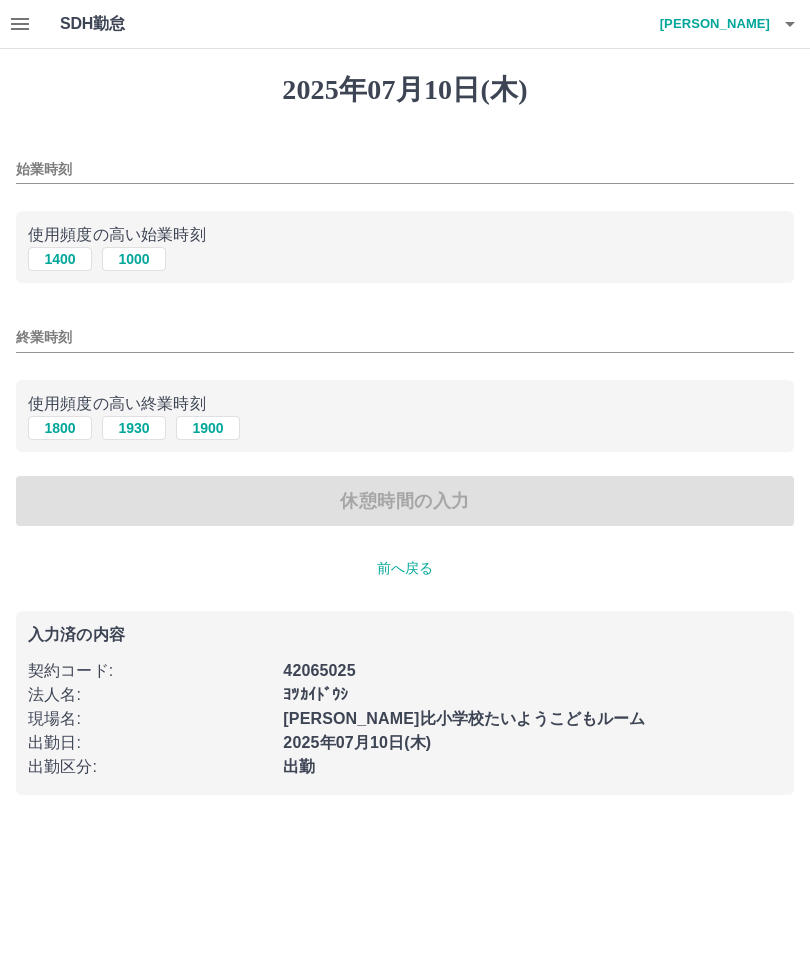 click on "1400" at bounding box center (60, 259) 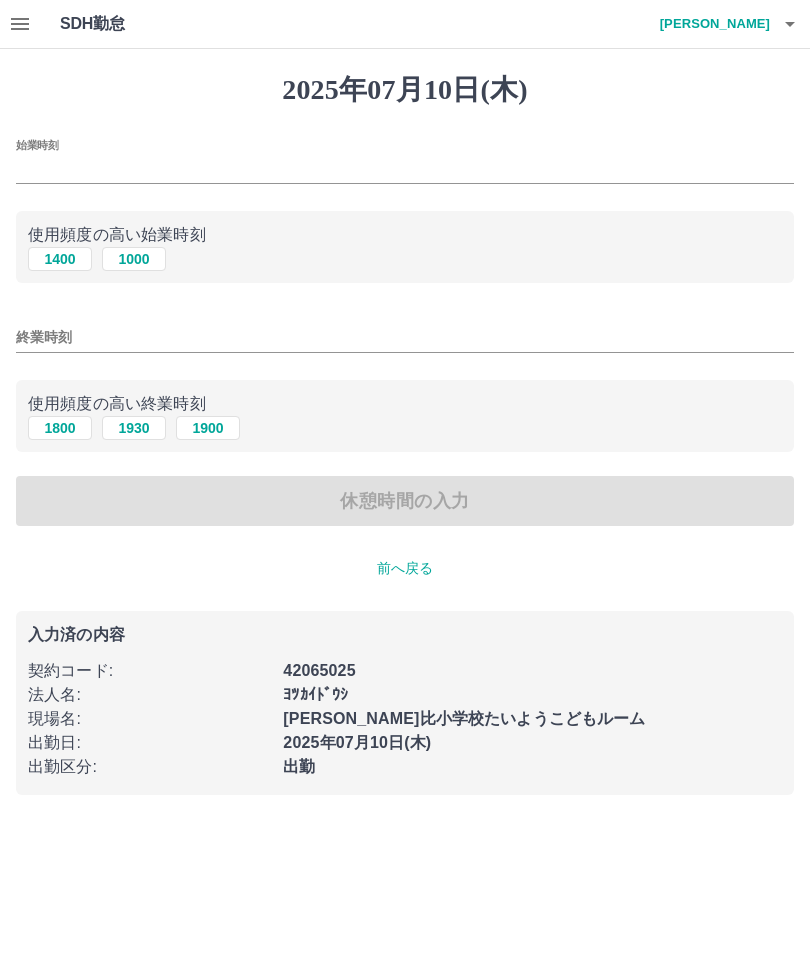 type on "****" 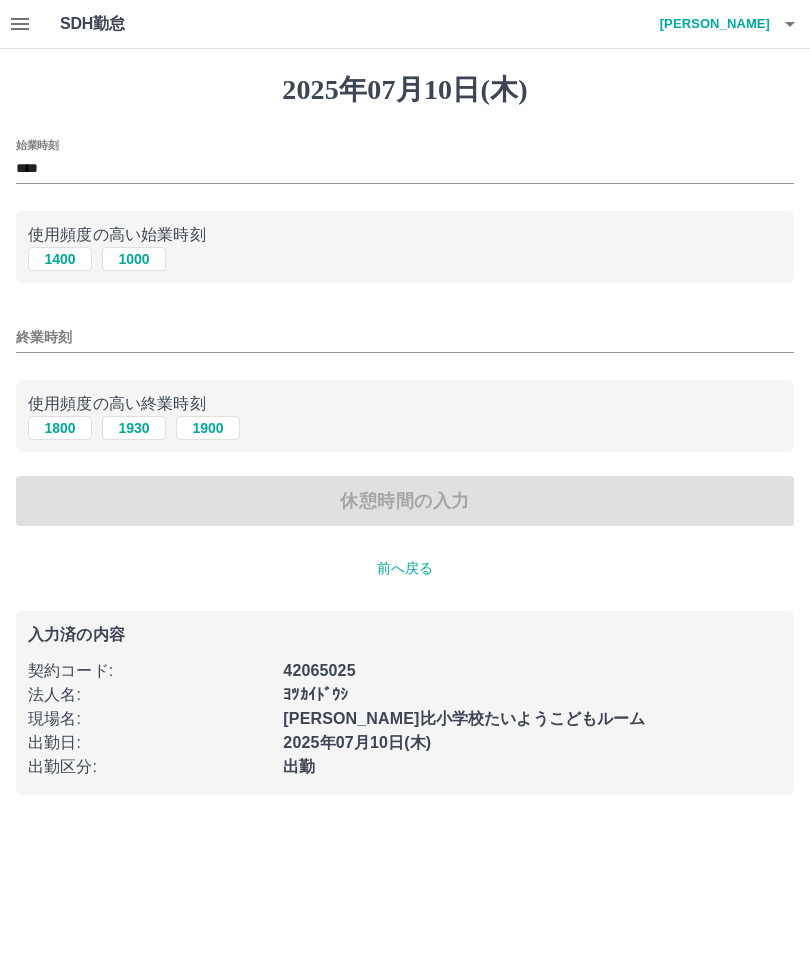 click on "終業時刻" at bounding box center [405, 337] 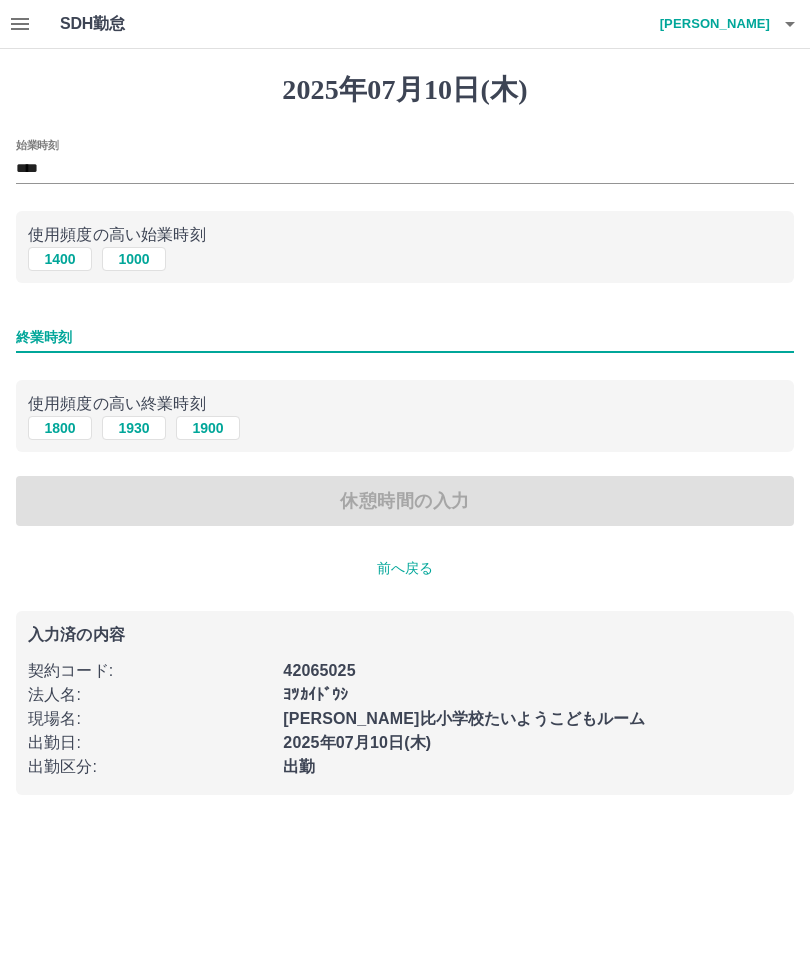 click on "1900" at bounding box center [208, 428] 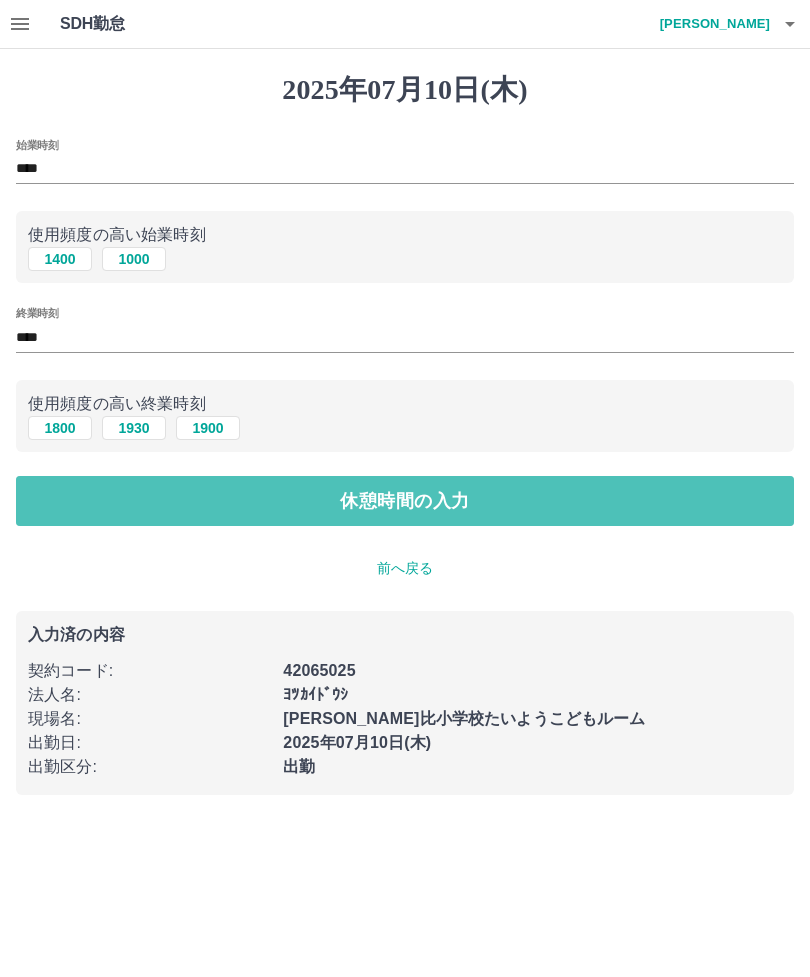 click on "休憩時間の入力" at bounding box center (405, 501) 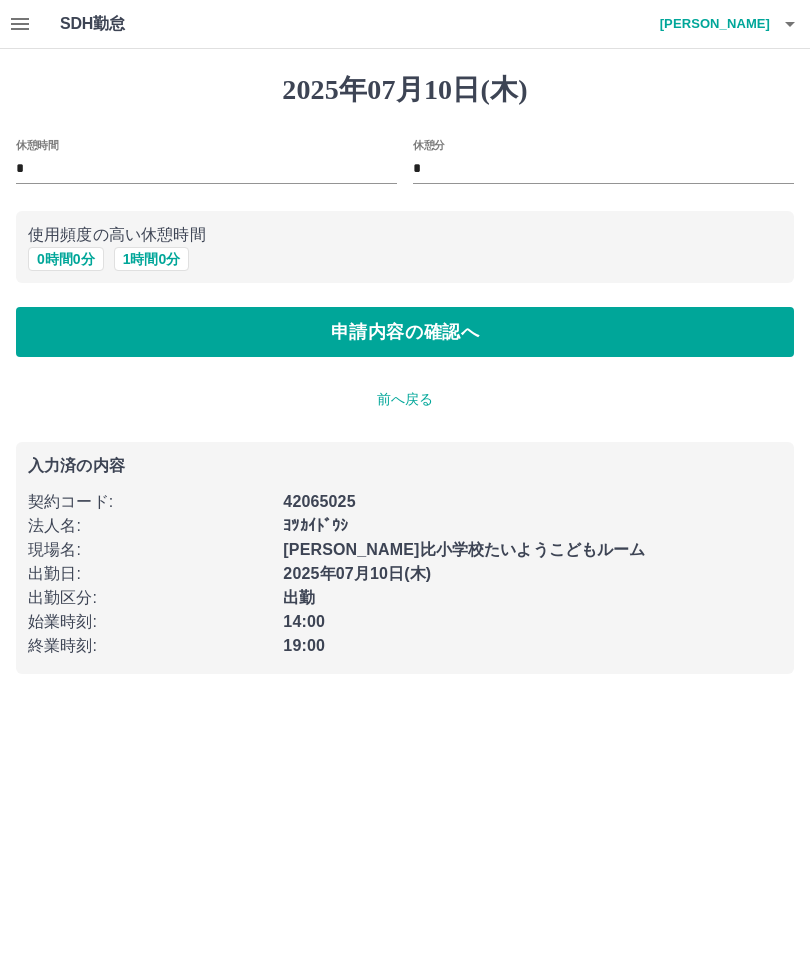 click on "申請内容の確認へ" at bounding box center [405, 332] 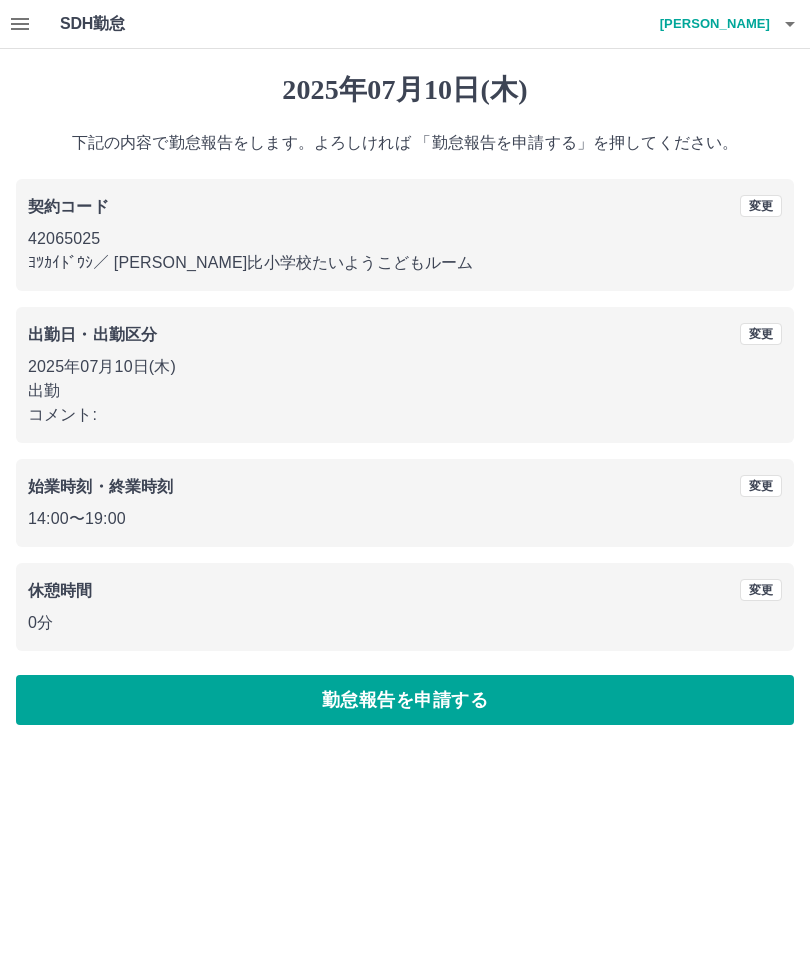 click on "勤怠報告を申請する" at bounding box center (405, 700) 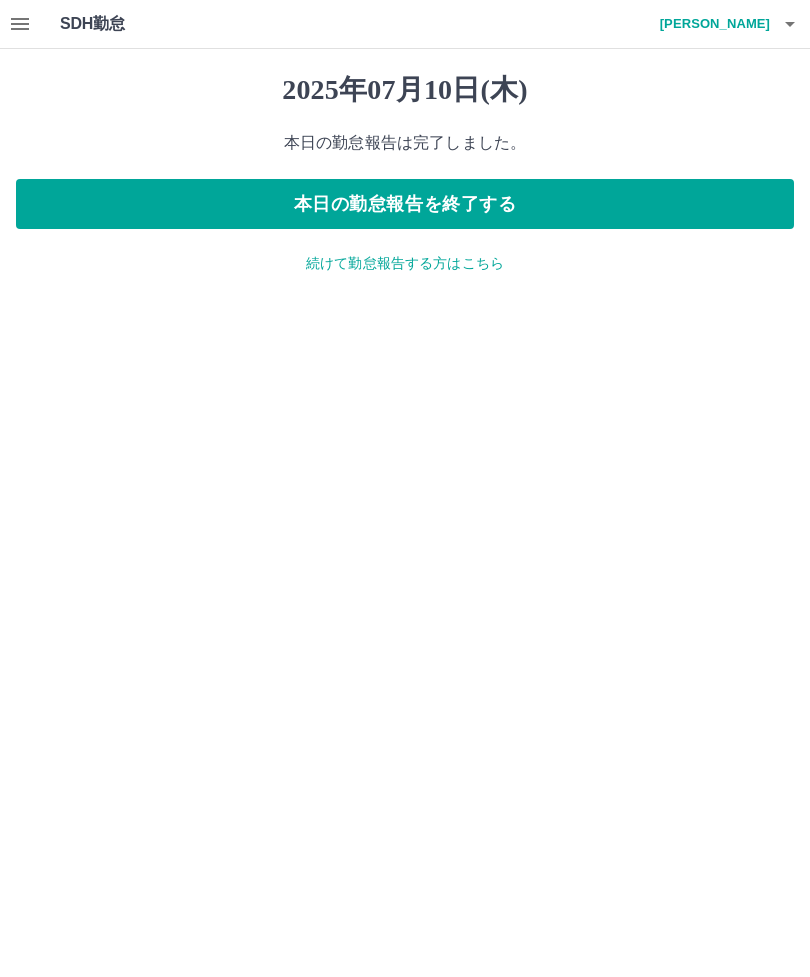 click 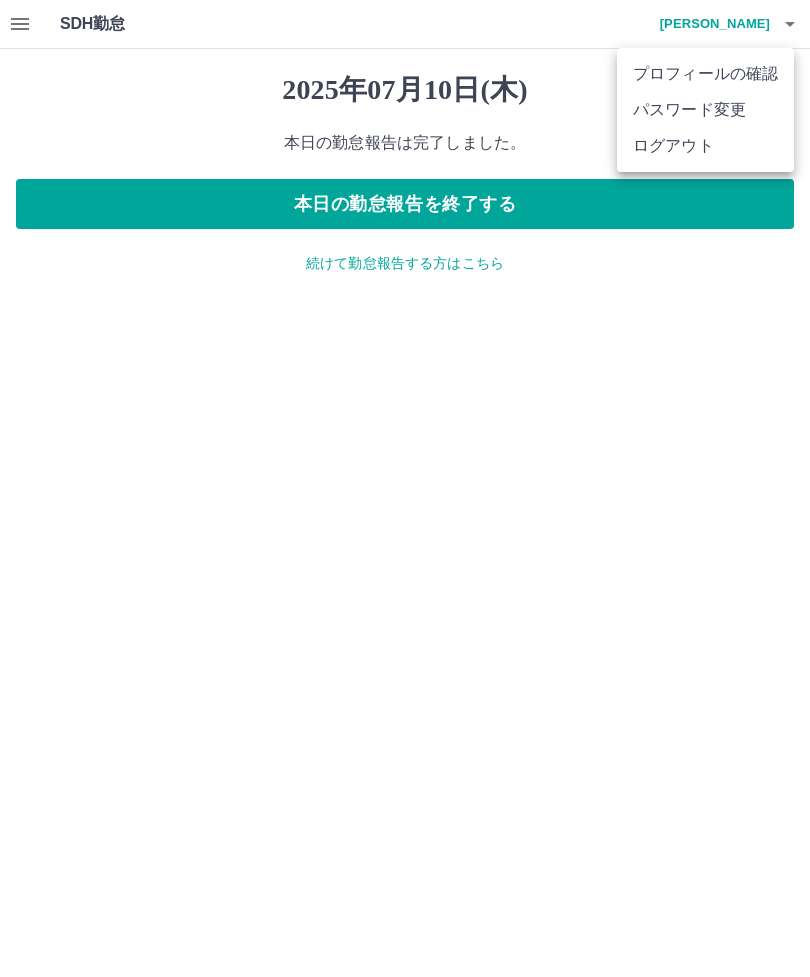click on "ログアウト" at bounding box center (705, 146) 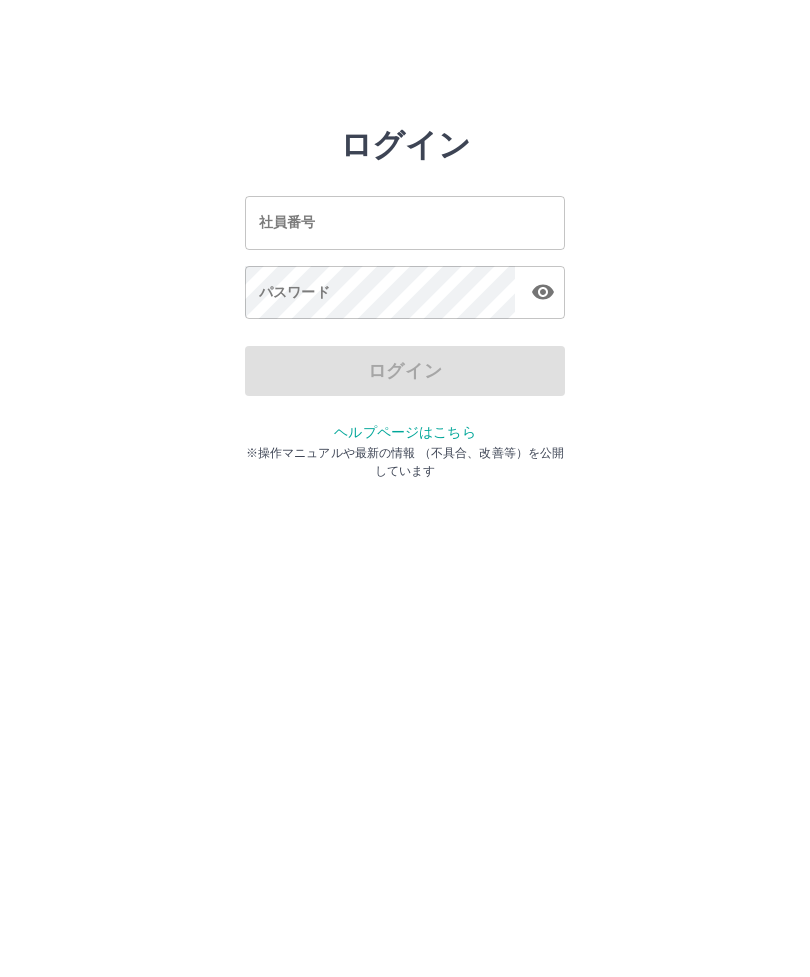 scroll, scrollTop: 0, scrollLeft: 0, axis: both 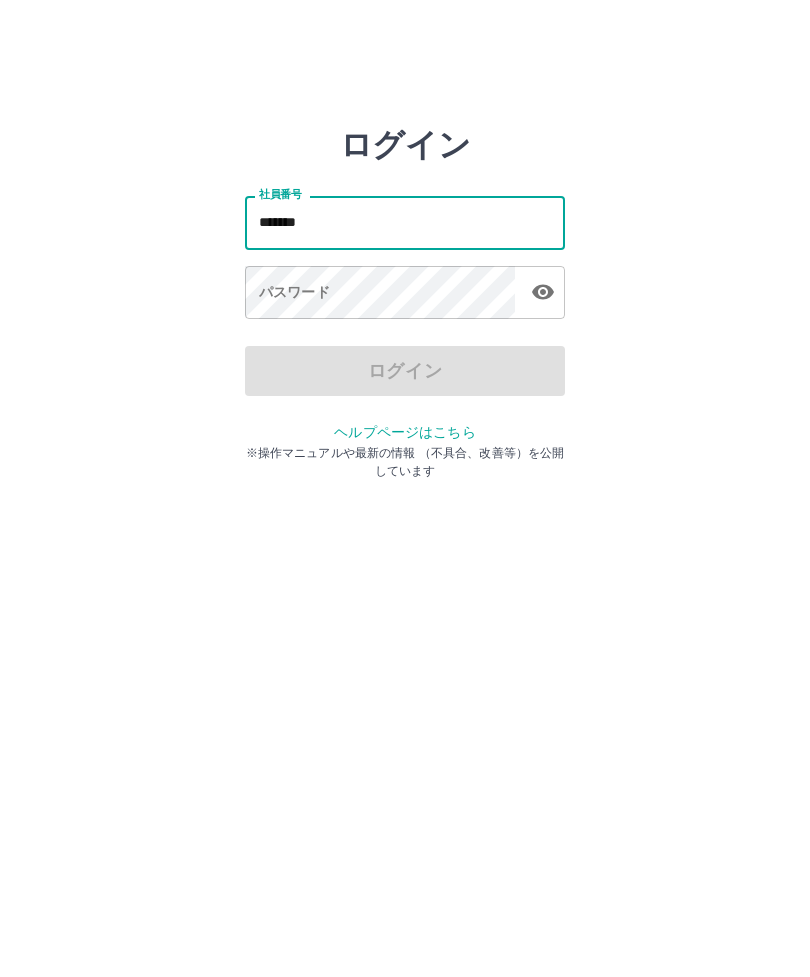 type on "*******" 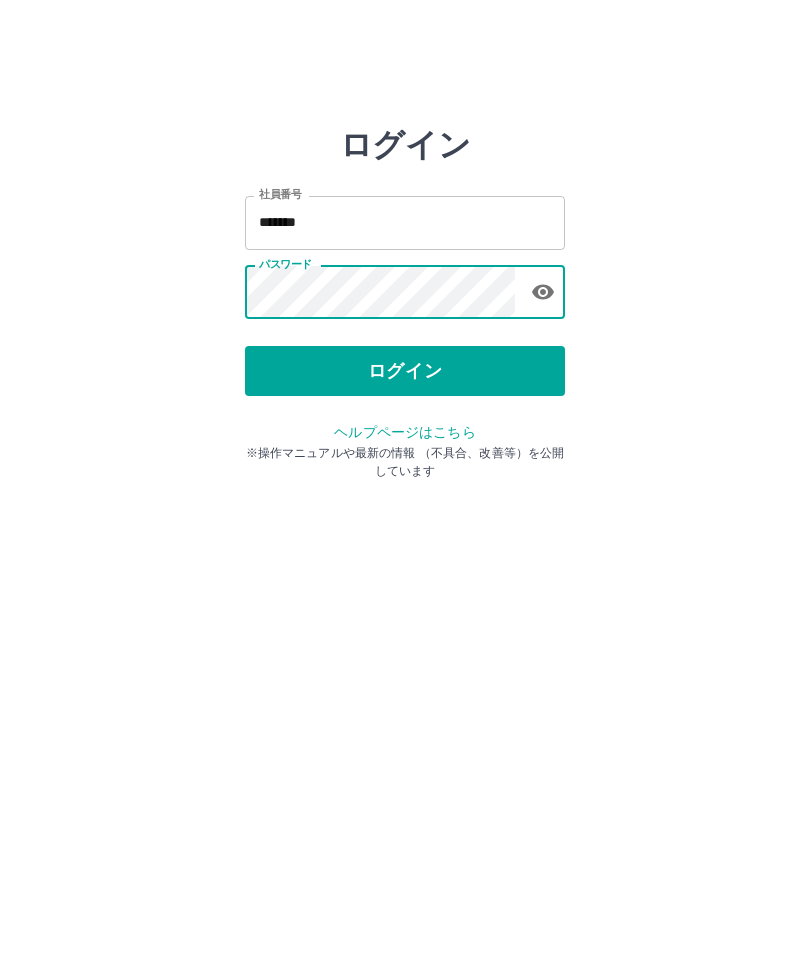 click on "ログイン" at bounding box center [405, 371] 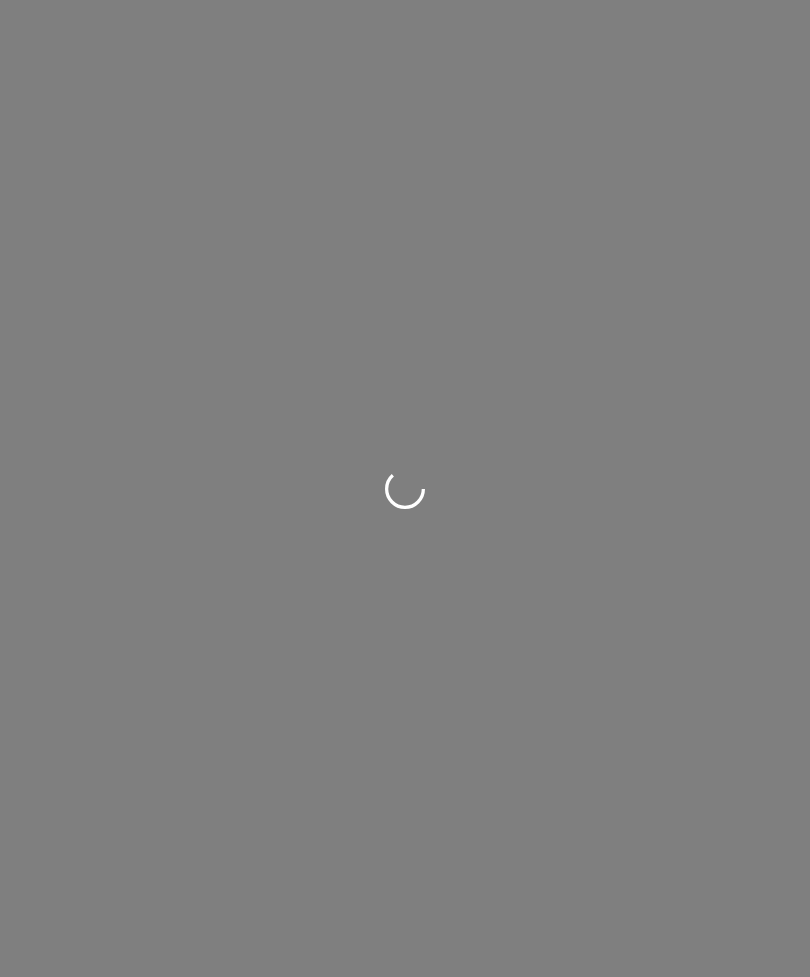 scroll, scrollTop: 0, scrollLeft: 0, axis: both 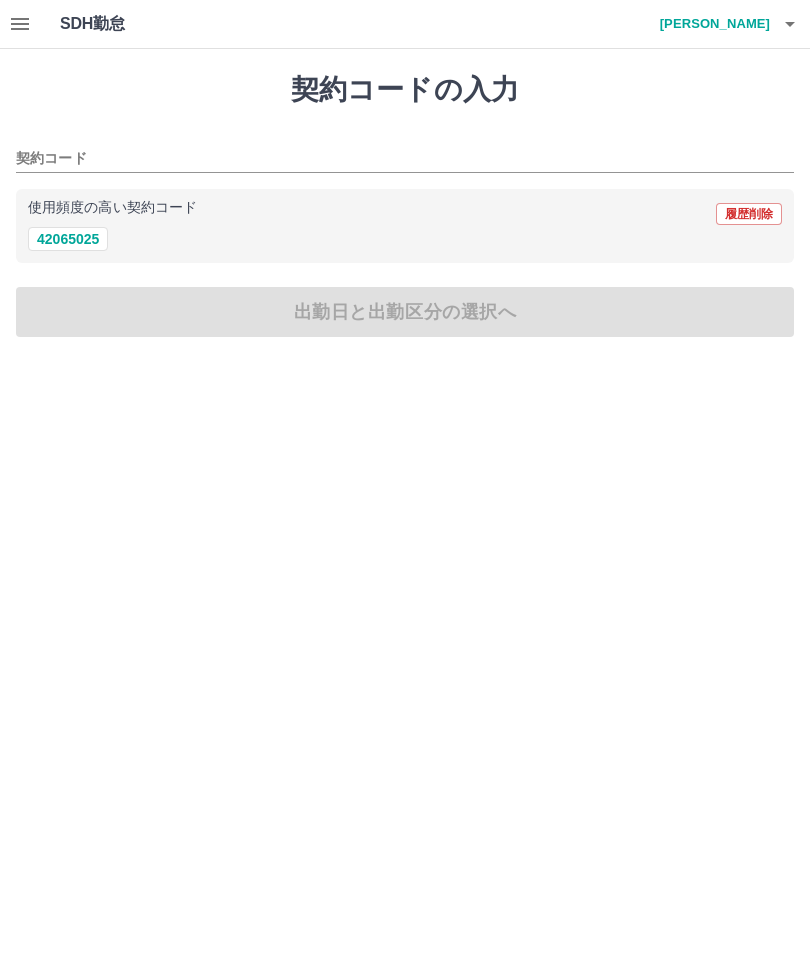 click on "42065025" at bounding box center [68, 239] 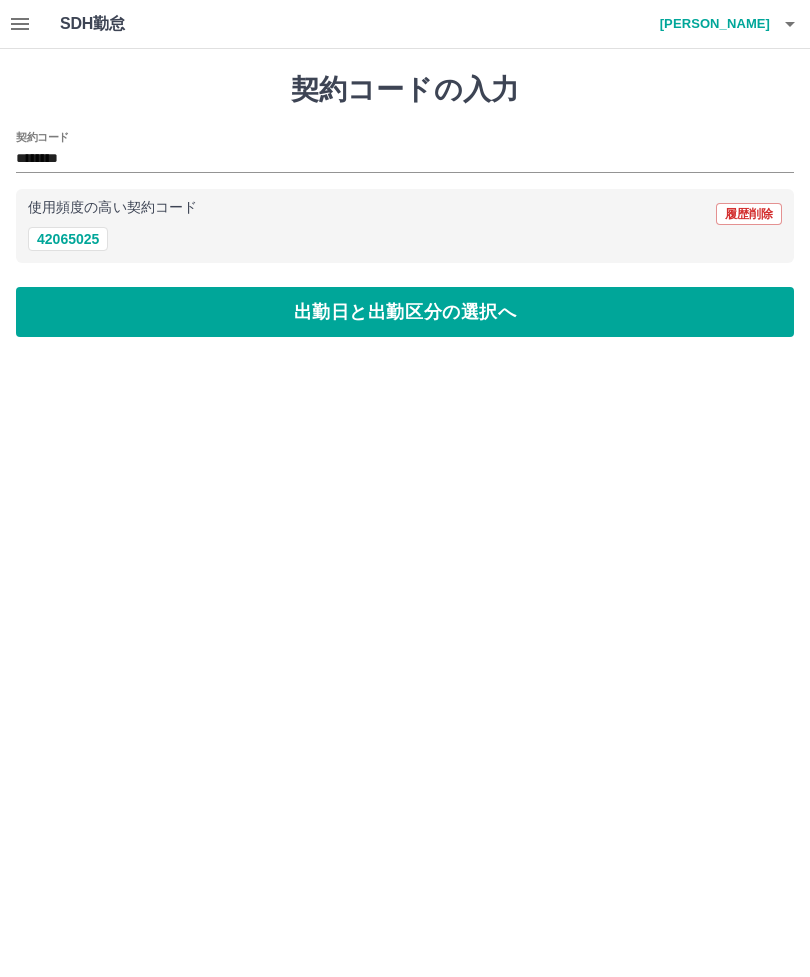 click on "出勤日と出勤区分の選択へ" at bounding box center [405, 312] 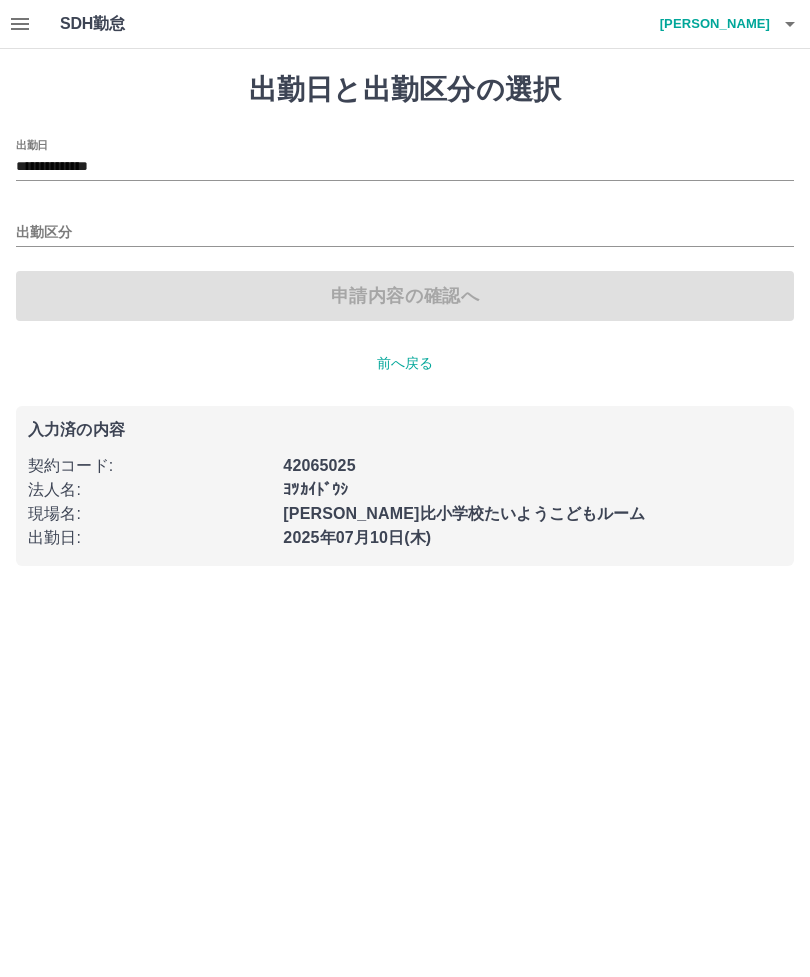 click on "出勤区分" at bounding box center (405, 233) 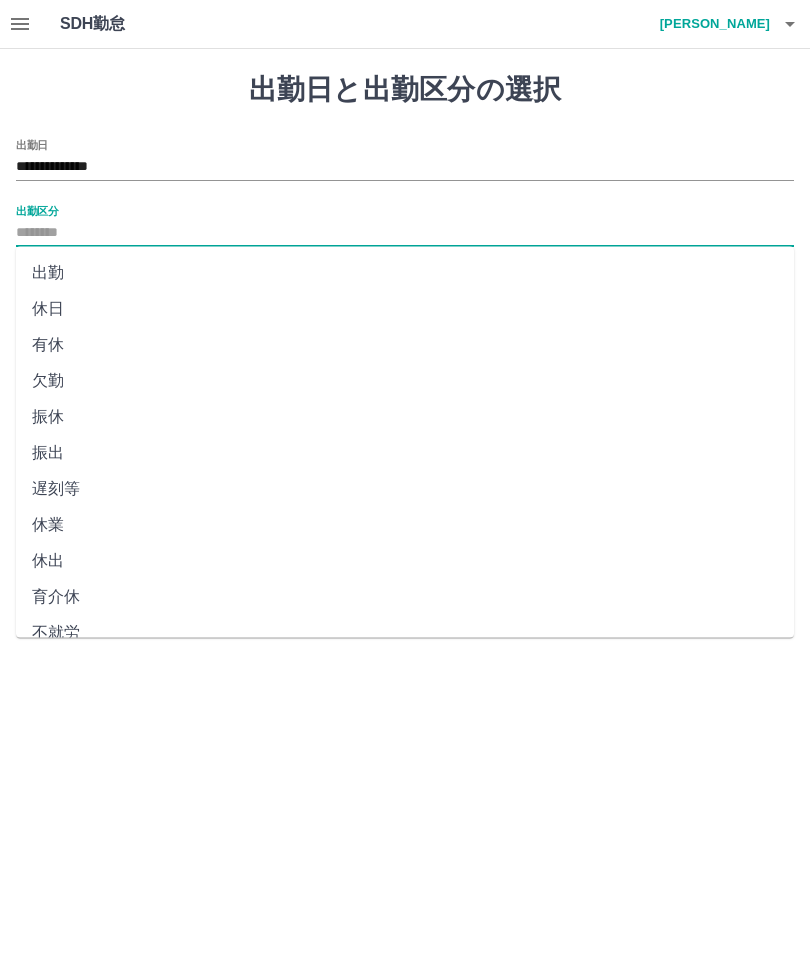 click on "出勤" at bounding box center (405, 273) 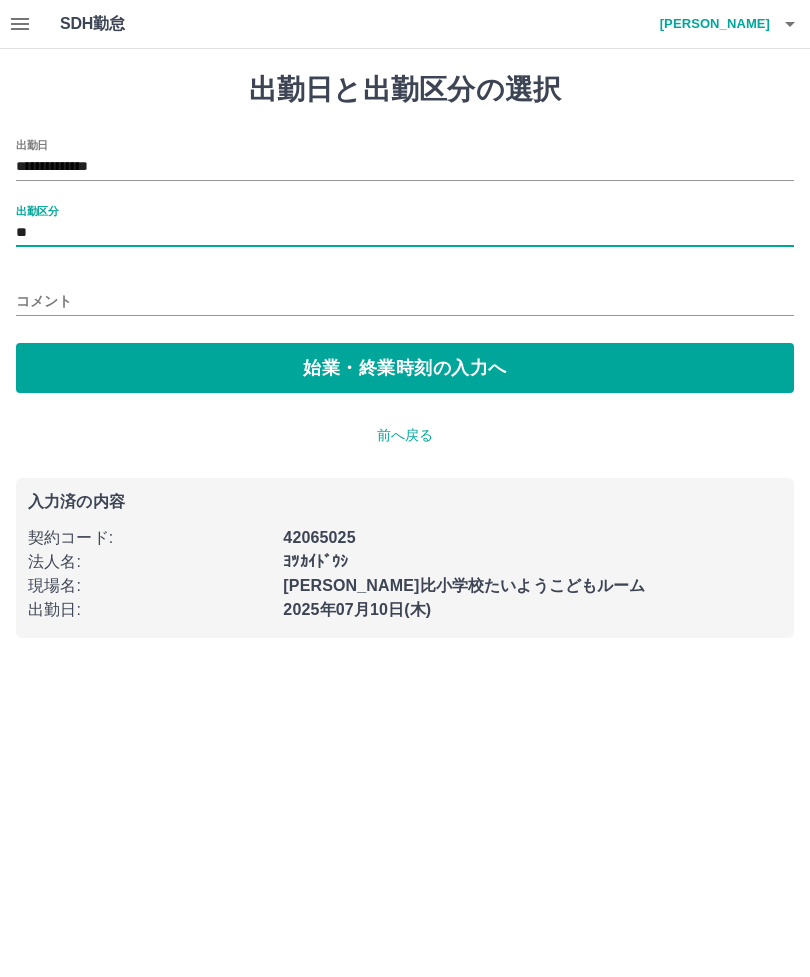 click on "始業・終業時刻の入力へ" at bounding box center [405, 368] 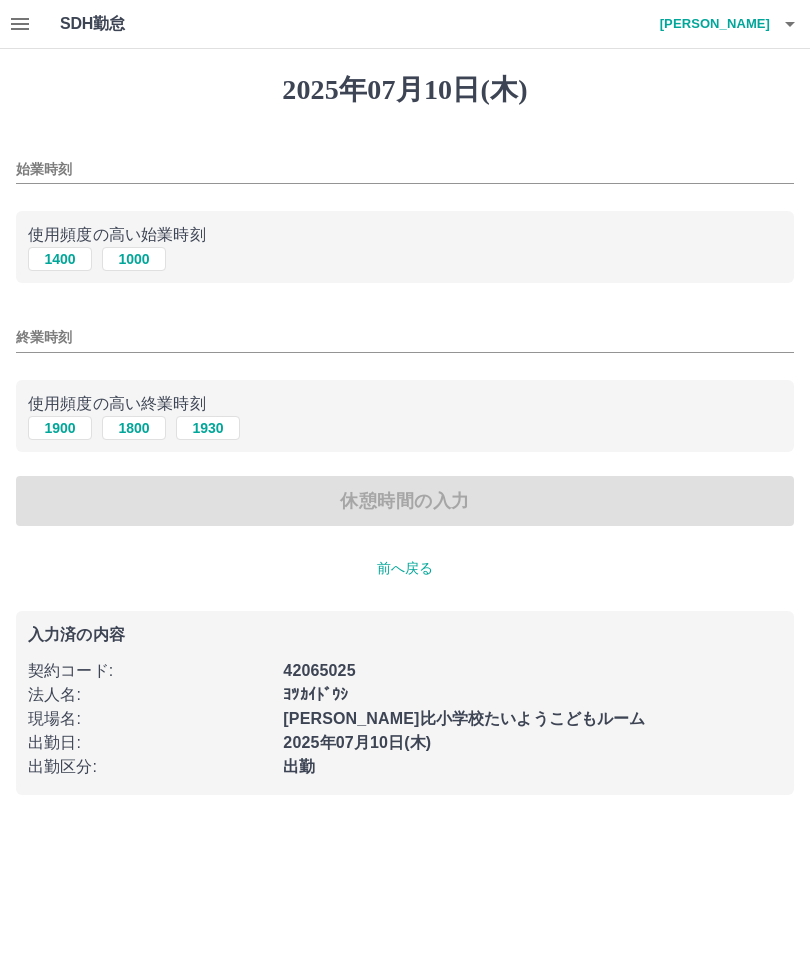 click on "1400" at bounding box center [60, 259] 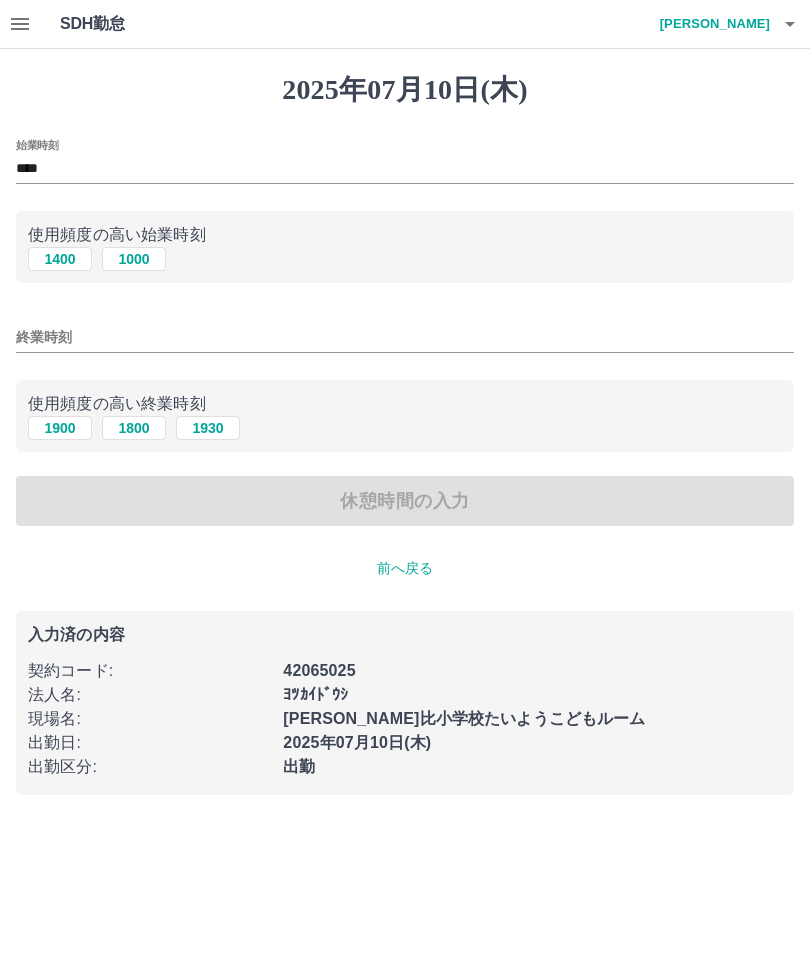click on "1800" at bounding box center [134, 428] 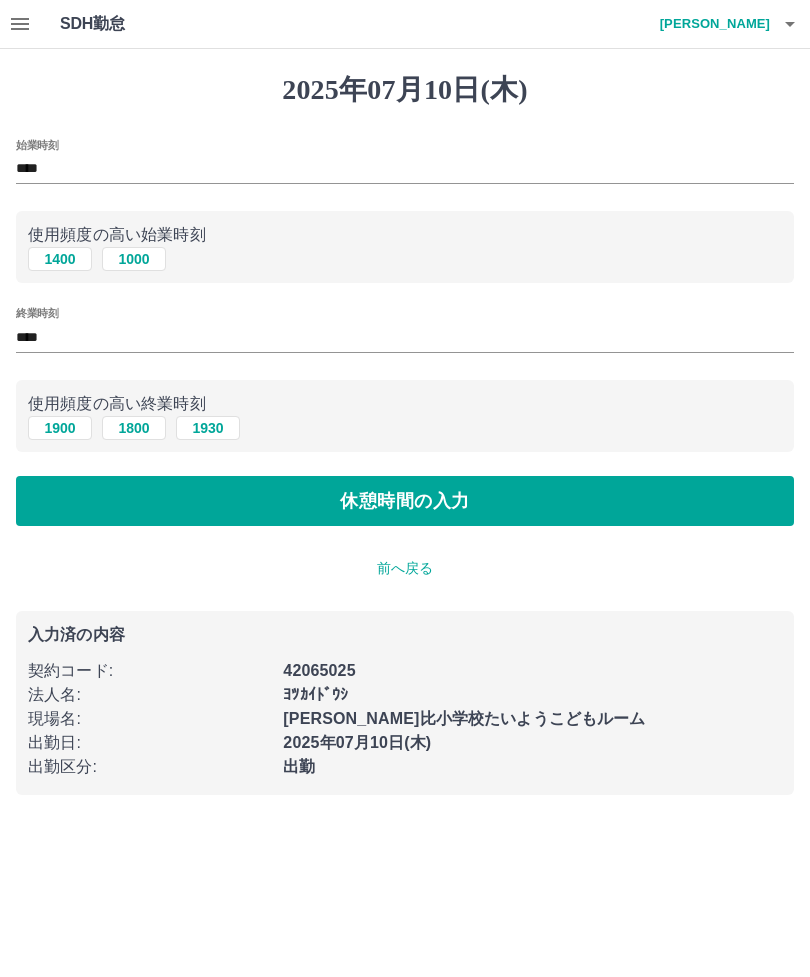 click on "休憩時間の入力" at bounding box center (405, 501) 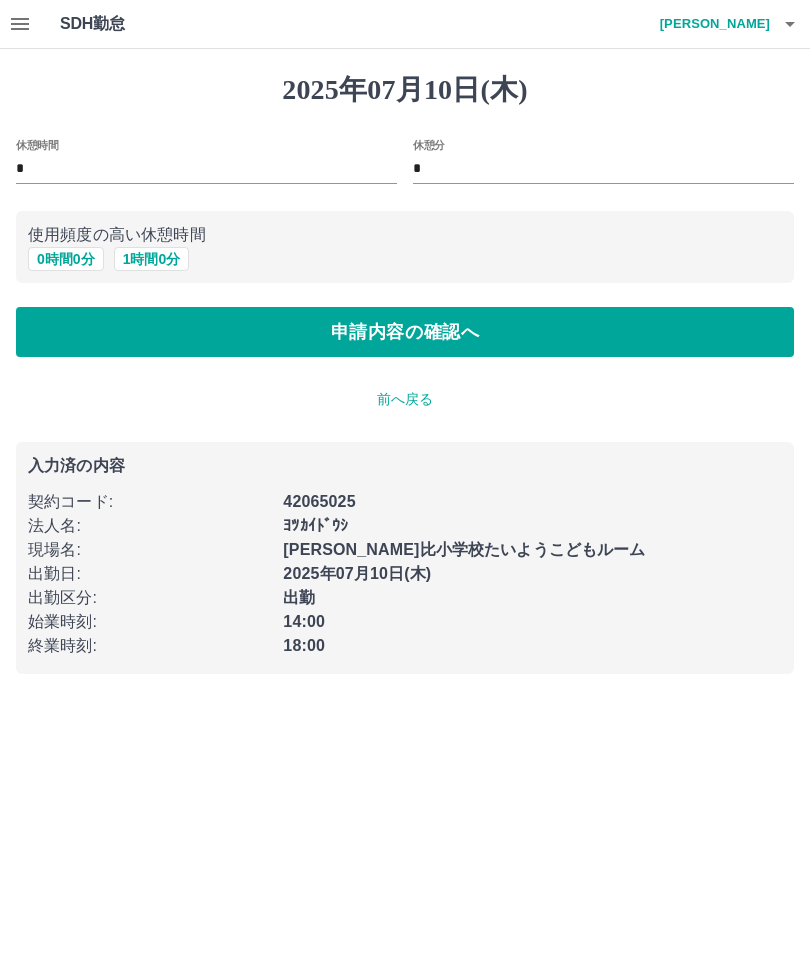 click on "申請内容の確認へ" at bounding box center [405, 332] 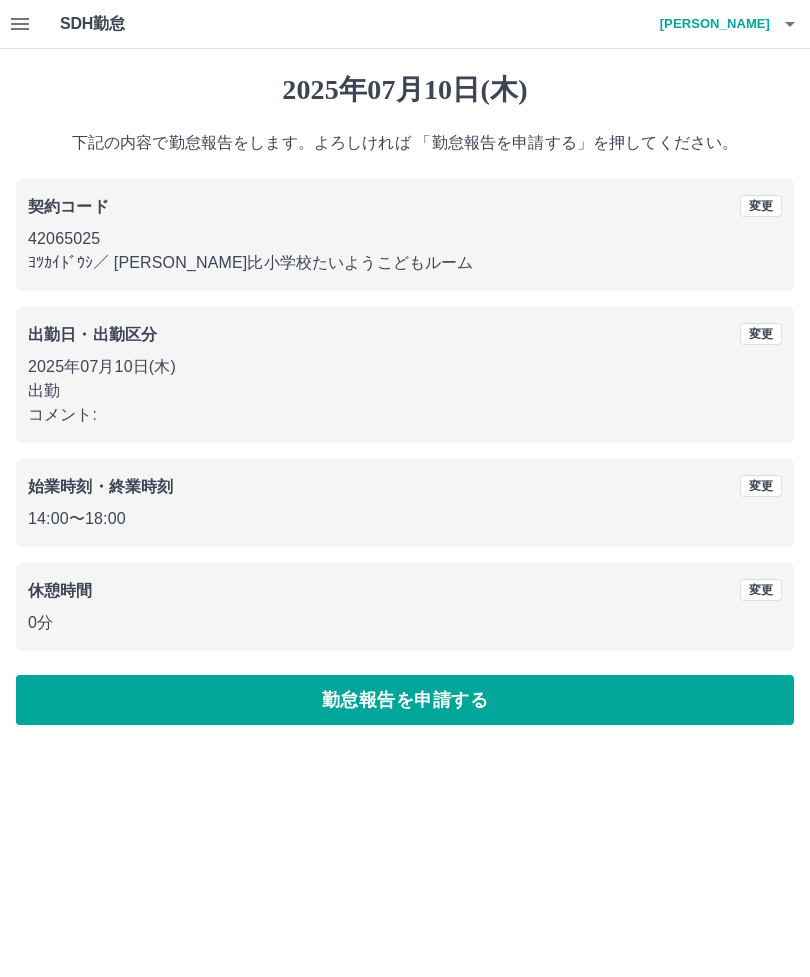 click on "休憩時間 変更 0分" at bounding box center [405, 607] 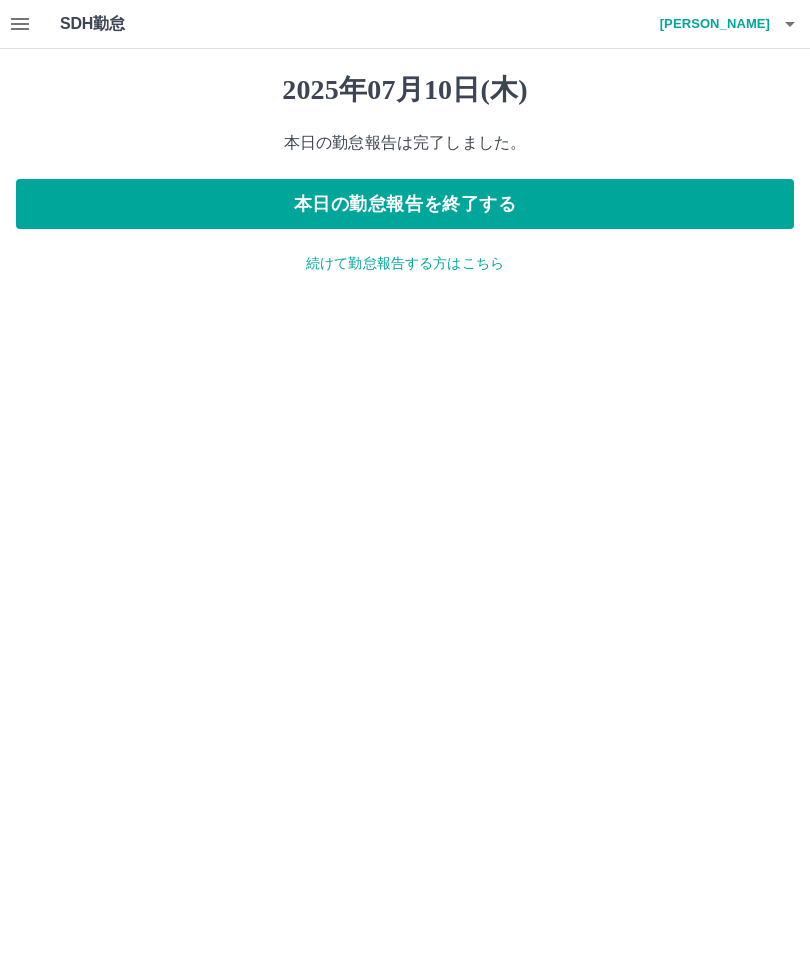 click on "続けて勤怠報告する方はこちら" at bounding box center [405, 263] 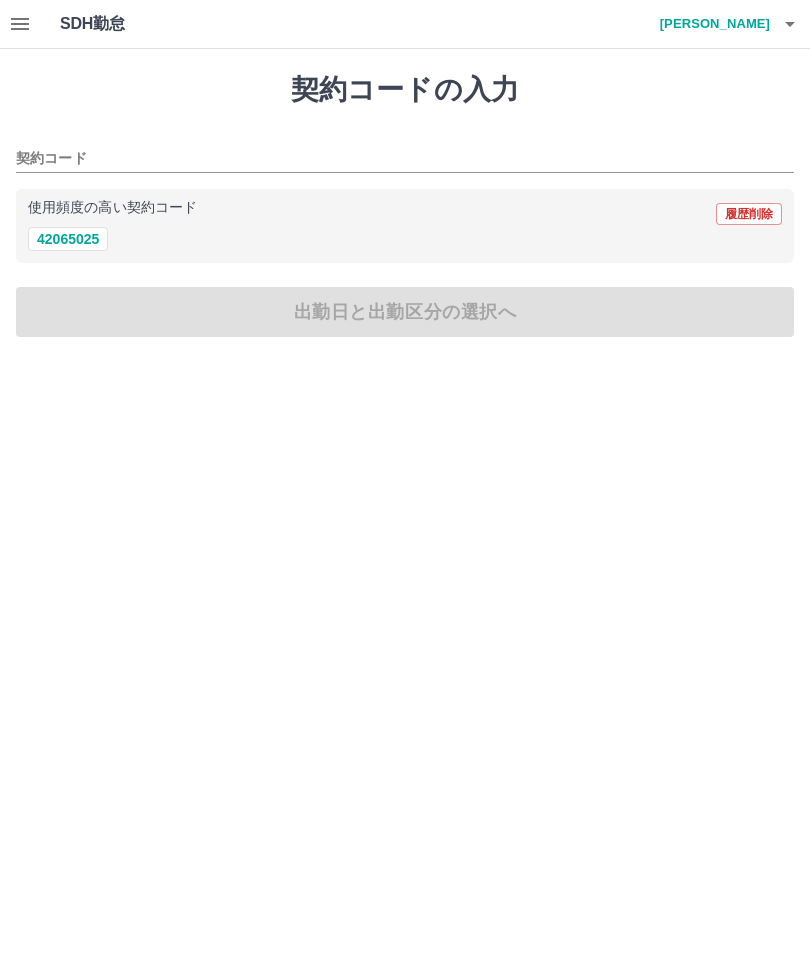 click on "[PERSON_NAME]" at bounding box center [710, 24] 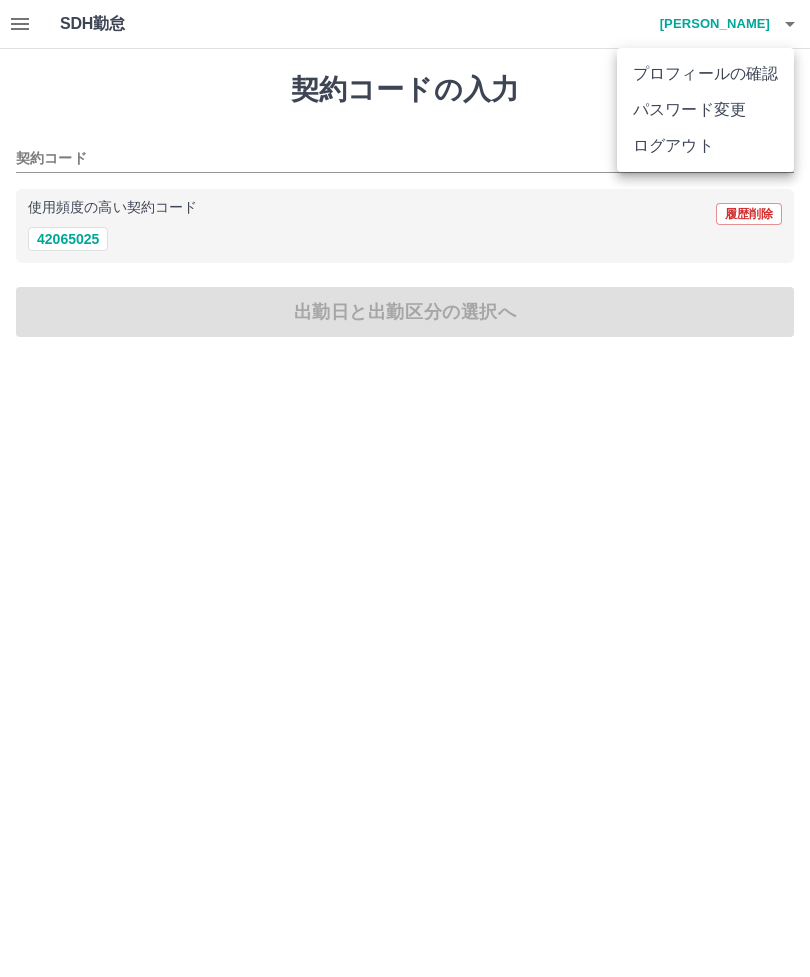 click on "ログアウト" at bounding box center (705, 146) 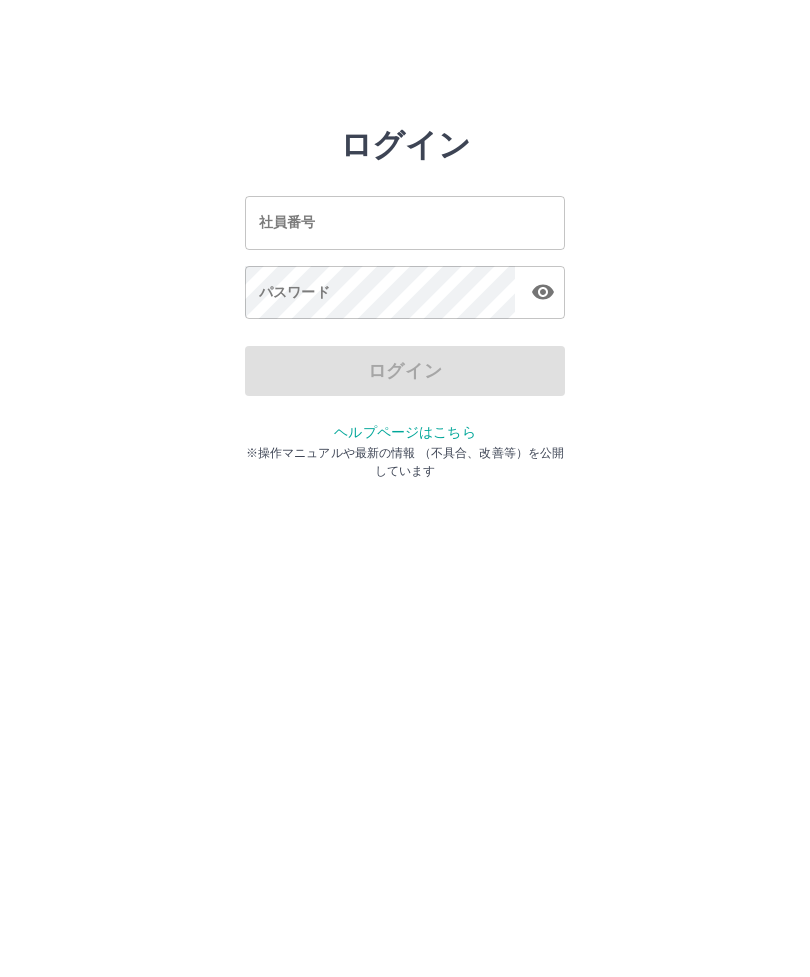 scroll, scrollTop: 0, scrollLeft: 0, axis: both 